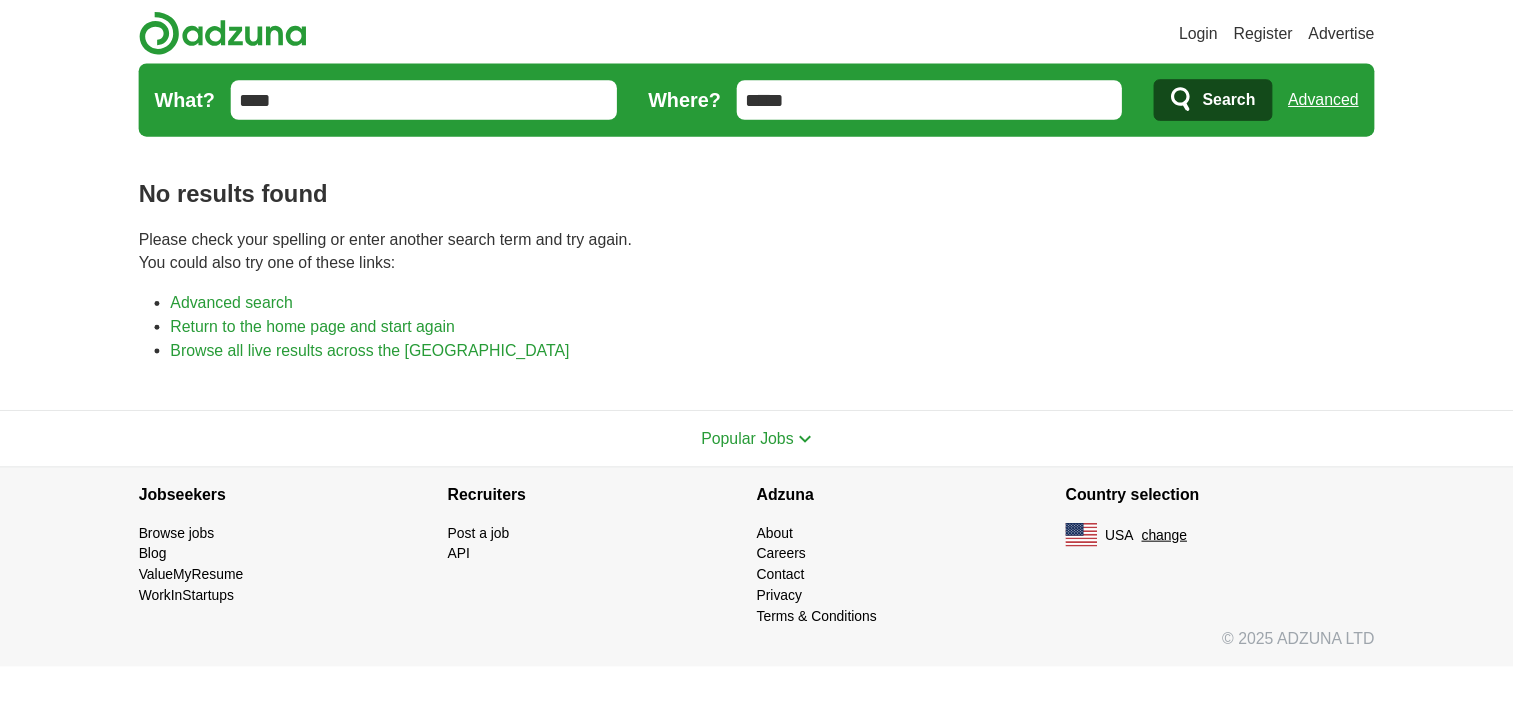 scroll, scrollTop: 0, scrollLeft: 0, axis: both 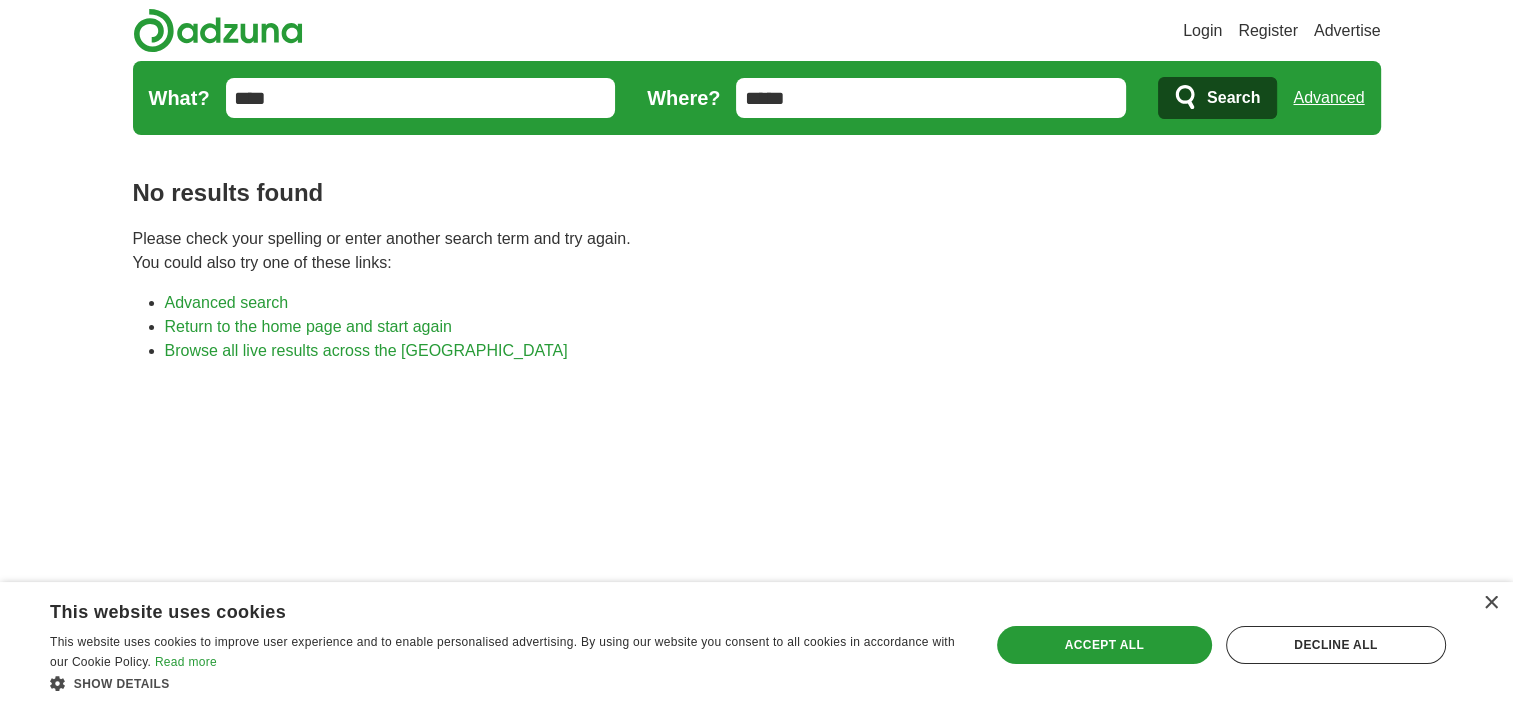 click on "*****" at bounding box center [931, 98] 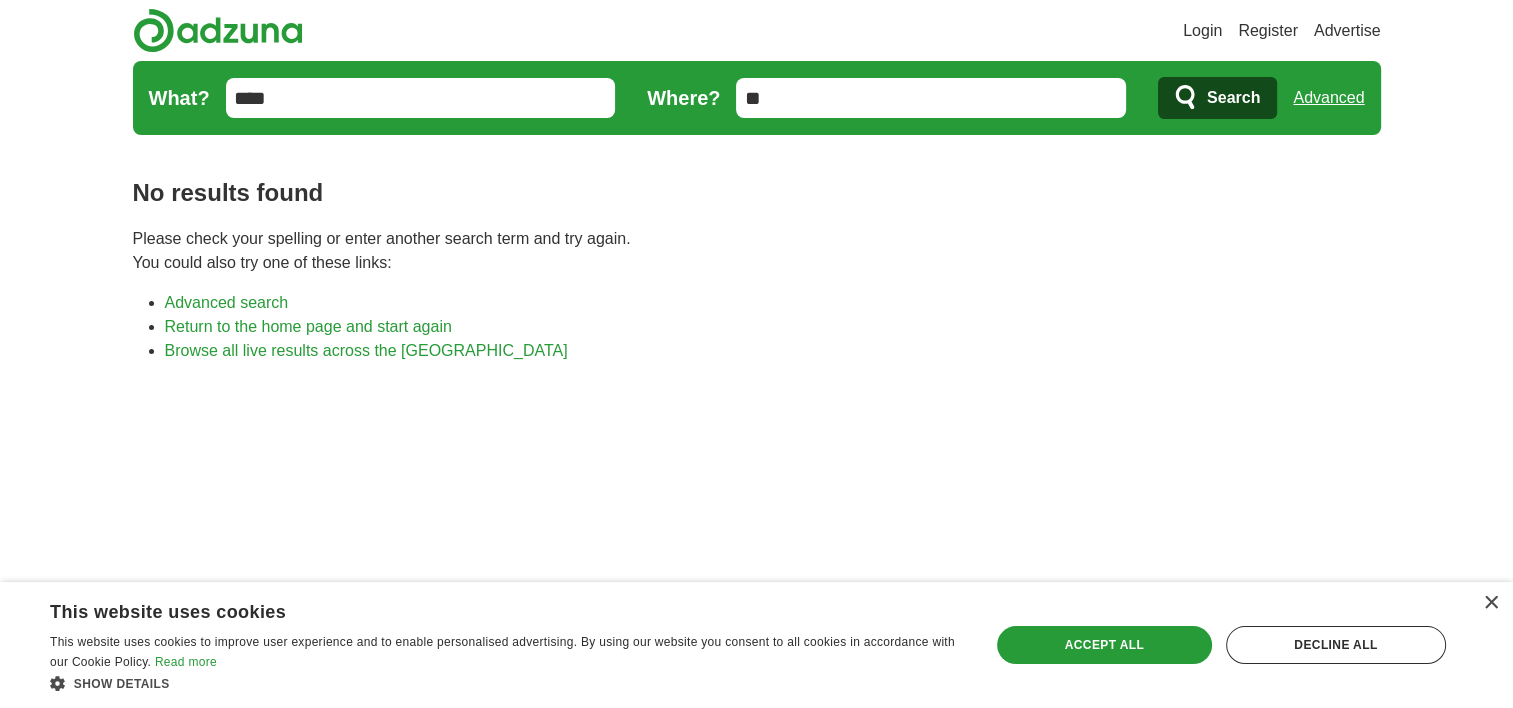 type on "*" 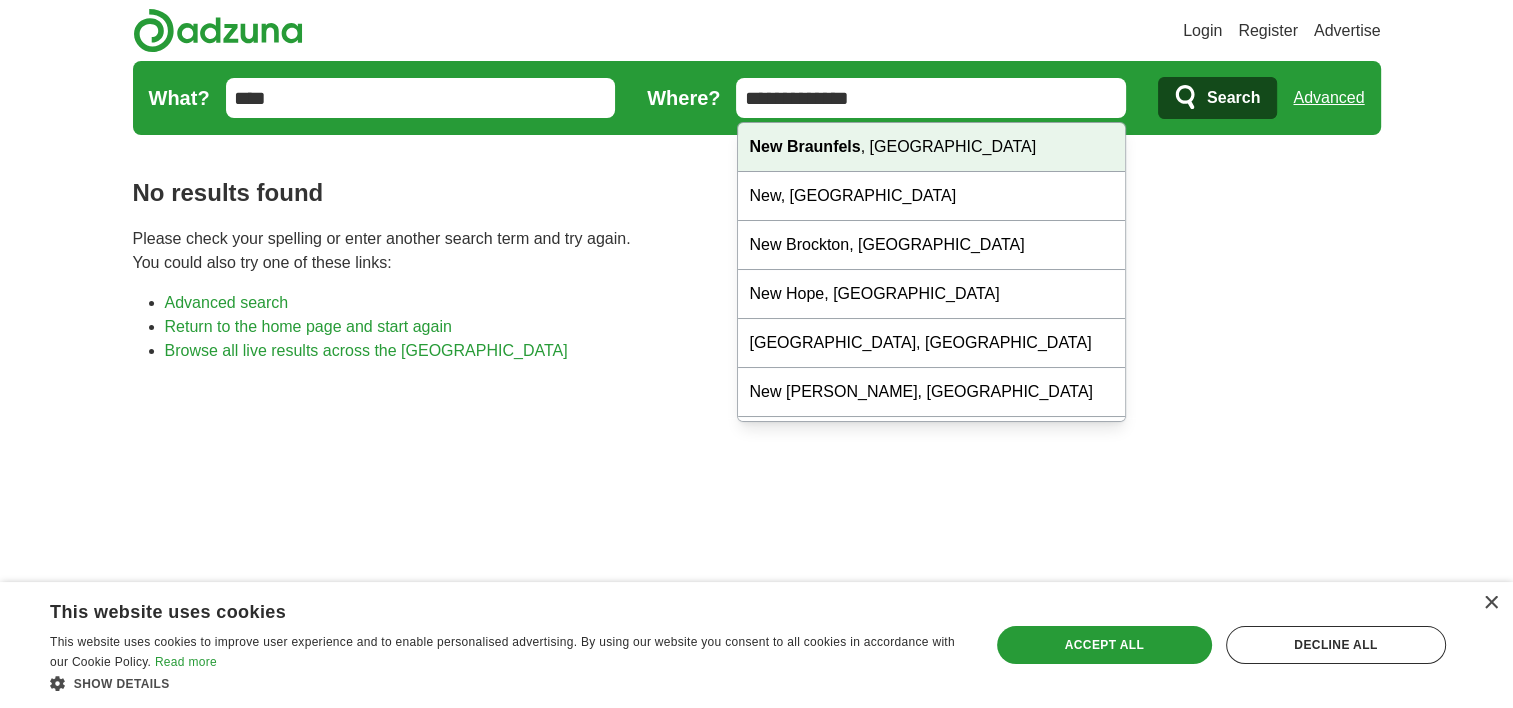 type on "**********" 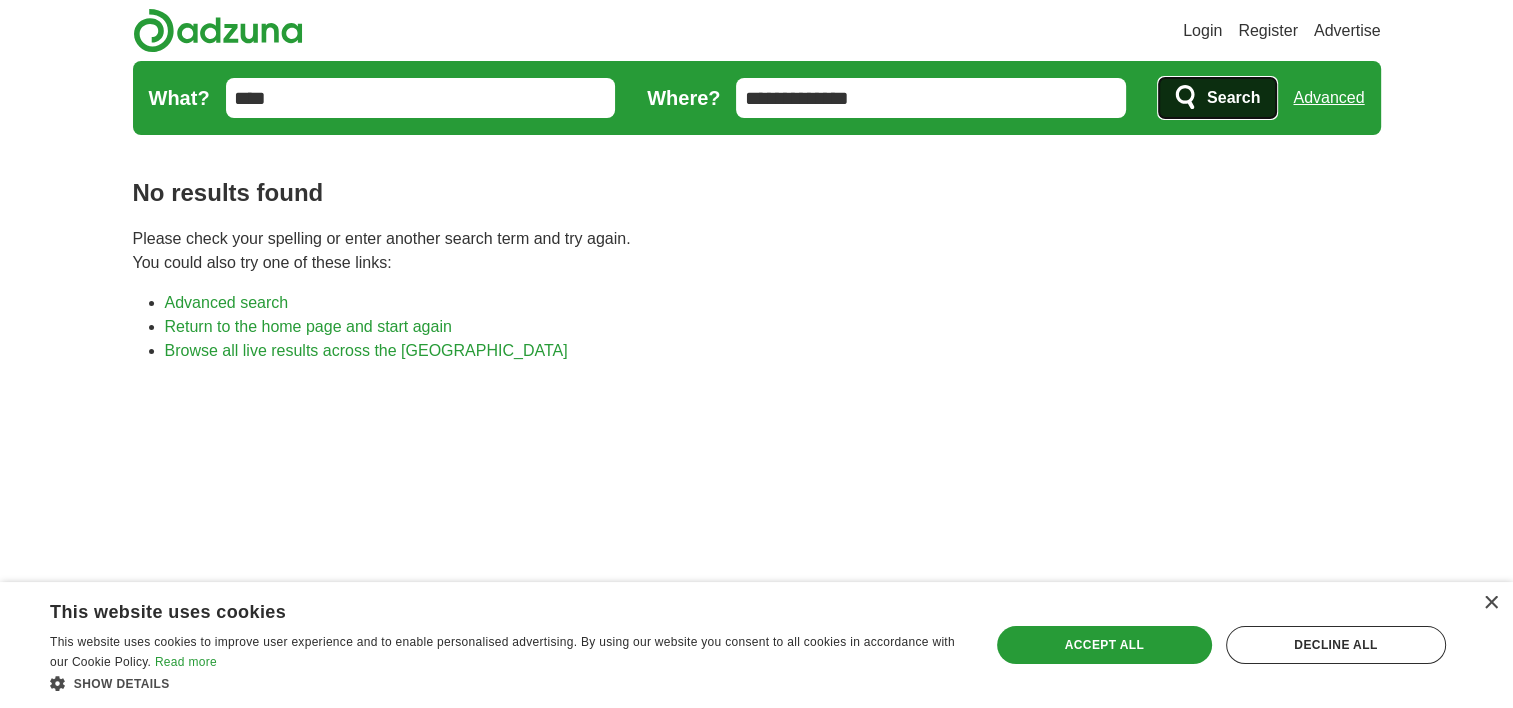 click 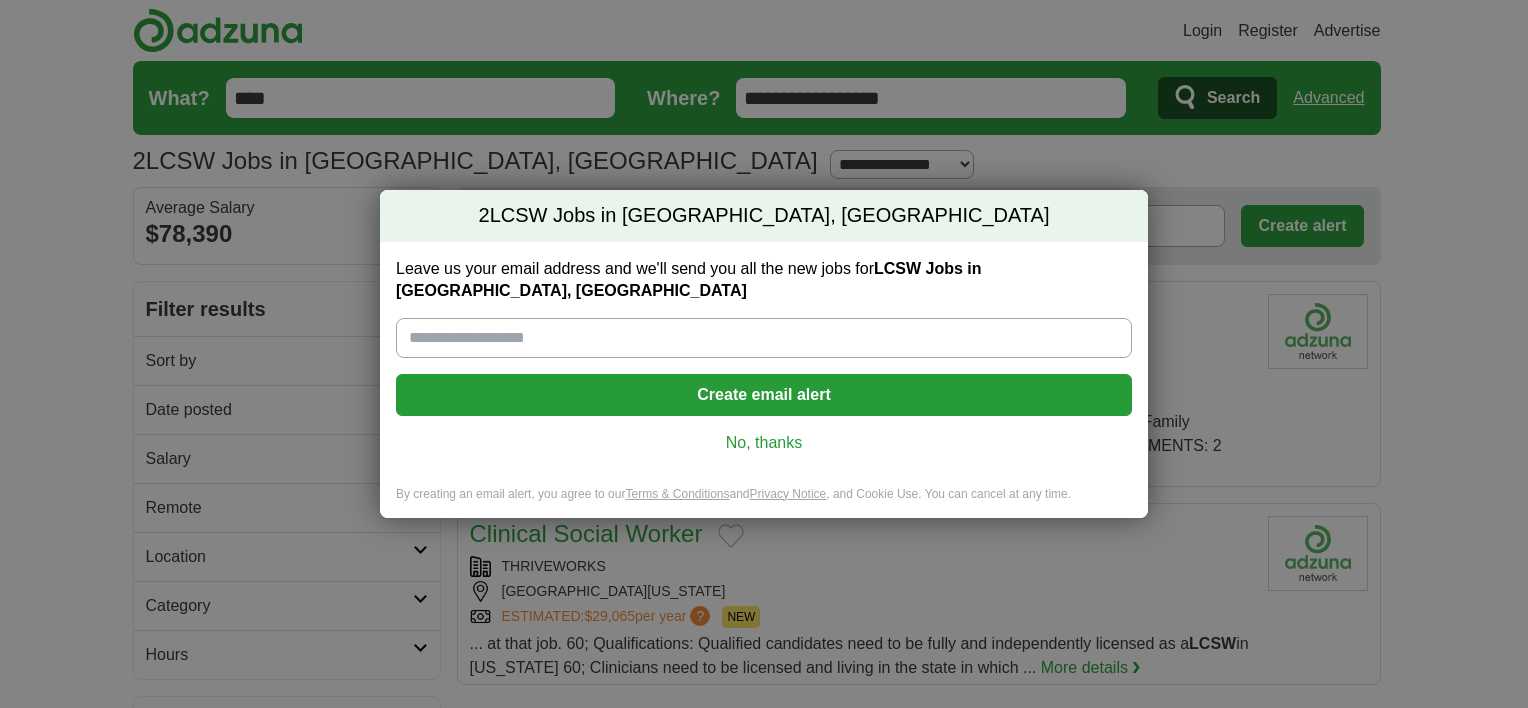 scroll, scrollTop: 0, scrollLeft: 0, axis: both 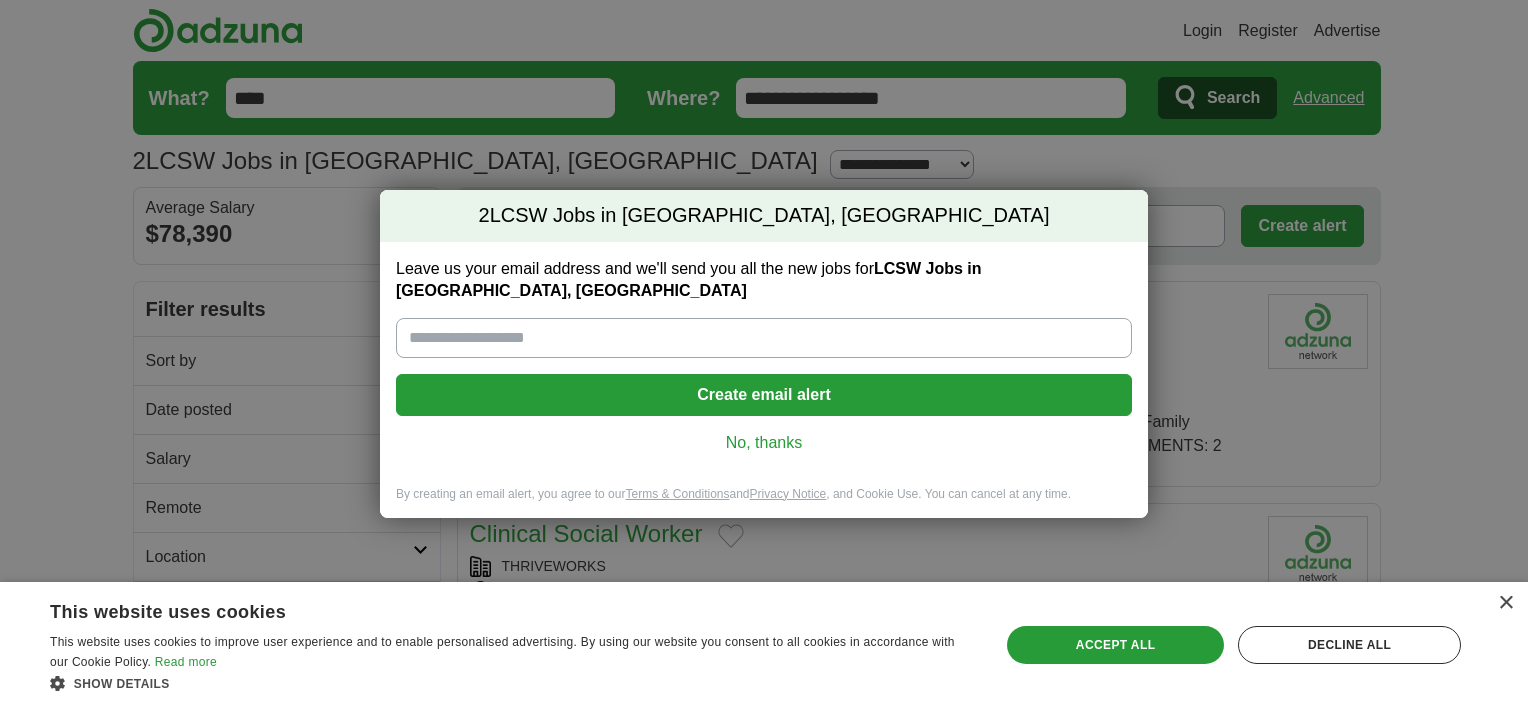 click on "2
LCSW Jobs in New Braunfels, TX
Leave us your email address and we'll send you all the new jobs for  LCSW  Jobs in New Braunfels, TX
Create email alert
No, thanks
By creating an email alert, you agree to our  Terms & Conditions  and  Privacy Notice , and Cookie Use. You can cancel at any time.
Loading..." at bounding box center [764, 354] 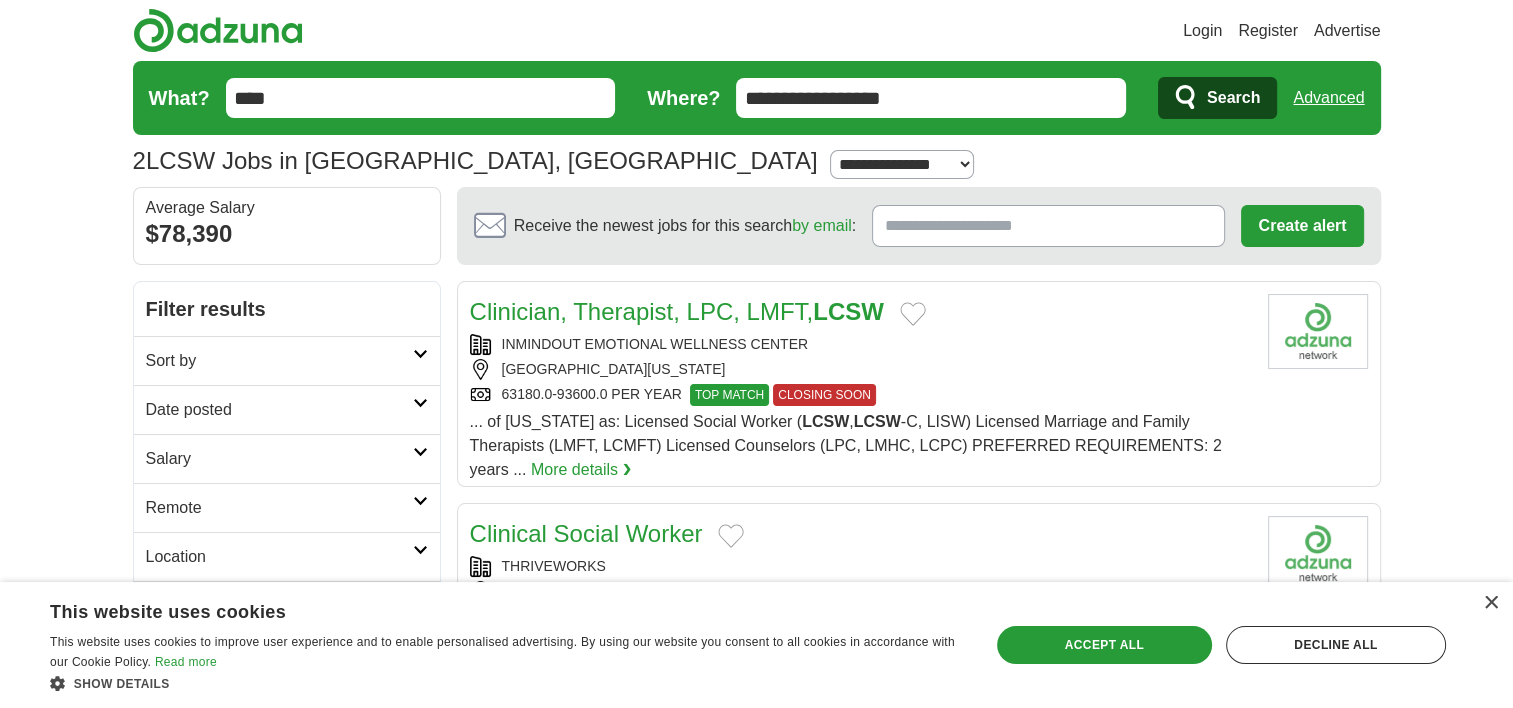 click on "**********" at bounding box center [902, 164] 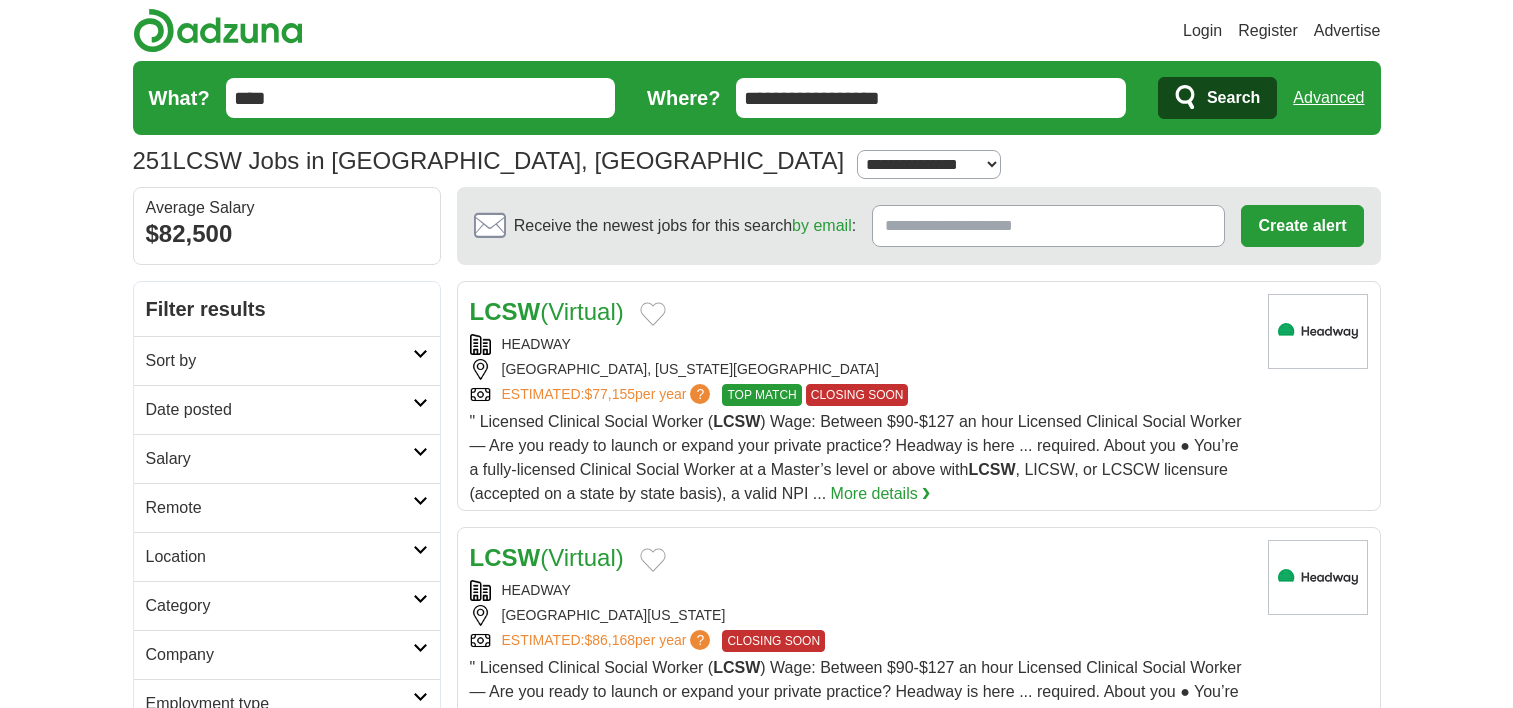scroll, scrollTop: 0, scrollLeft: 0, axis: both 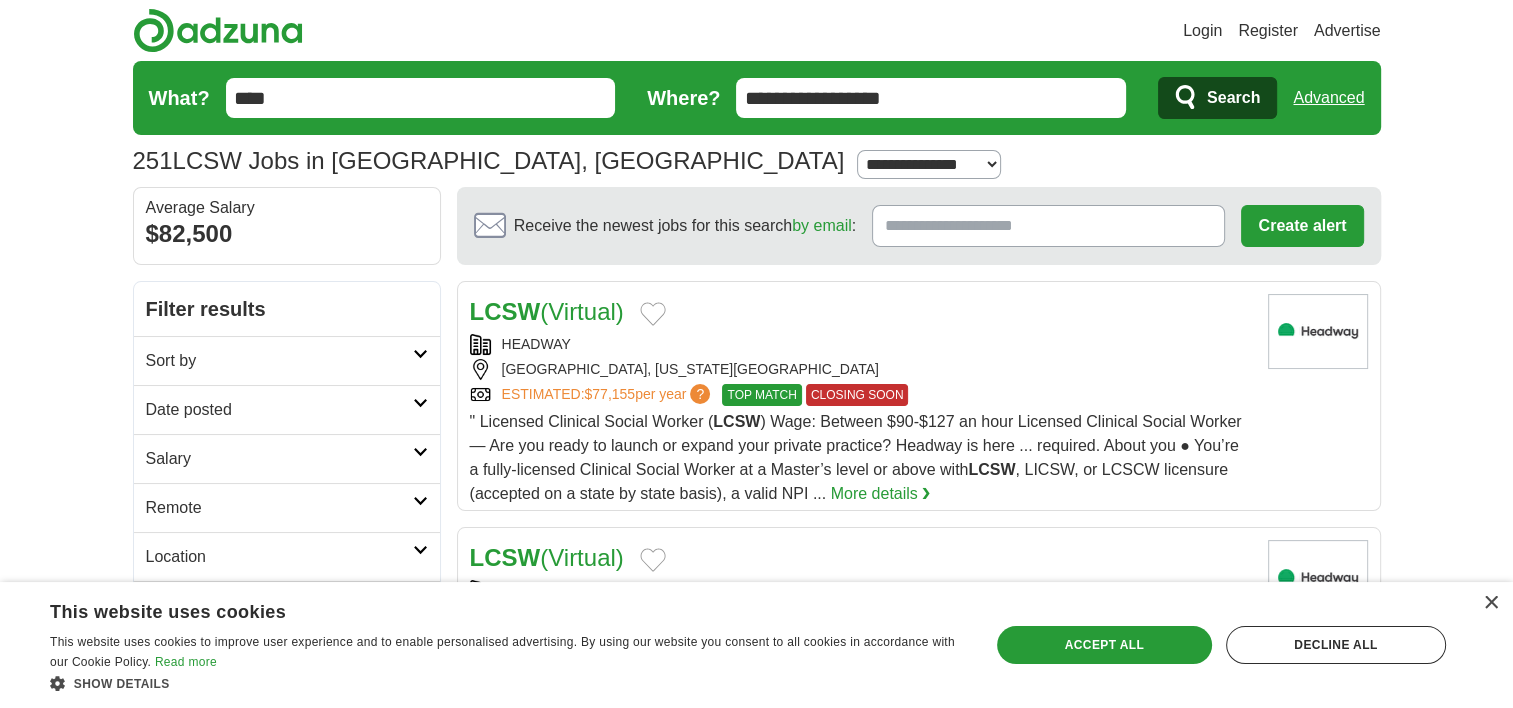 click at bounding box center (420, 354) 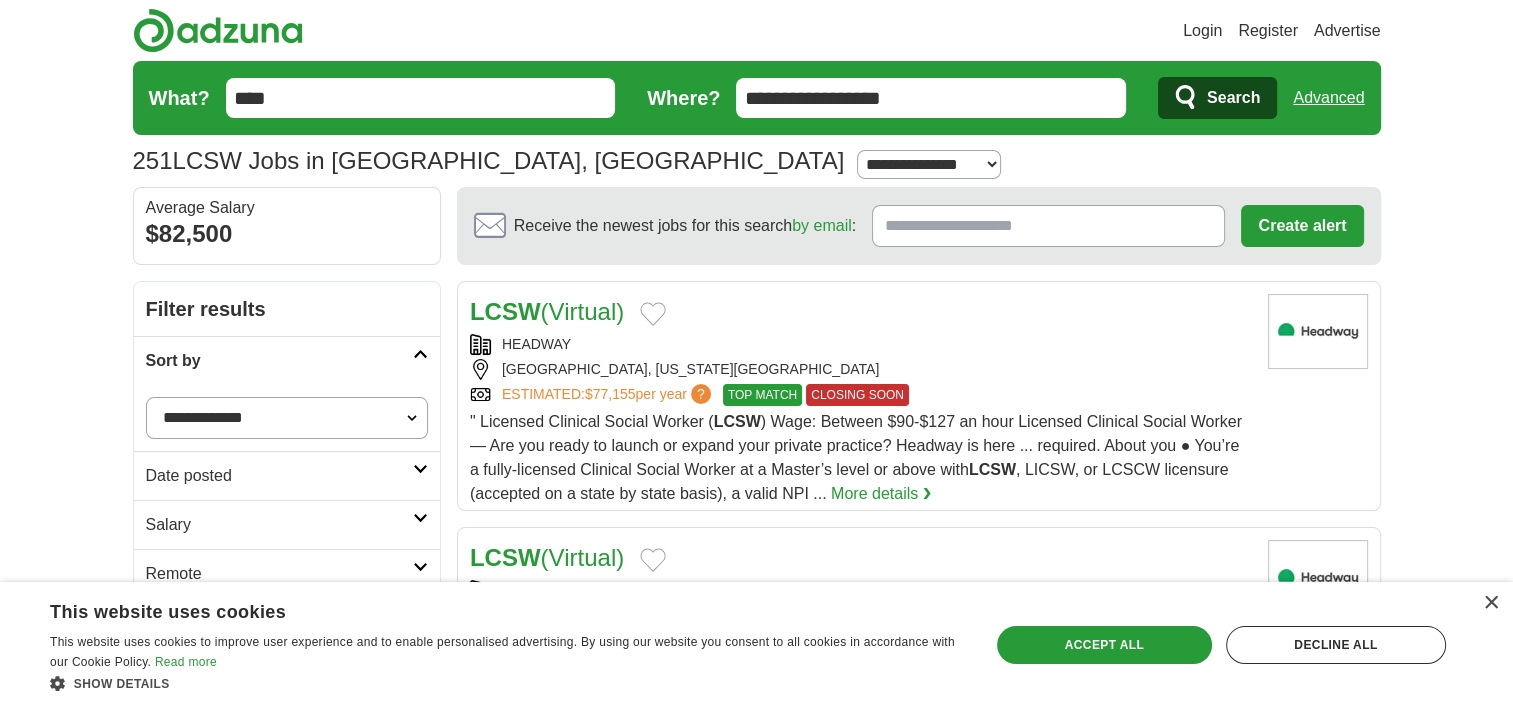 click at bounding box center [420, 354] 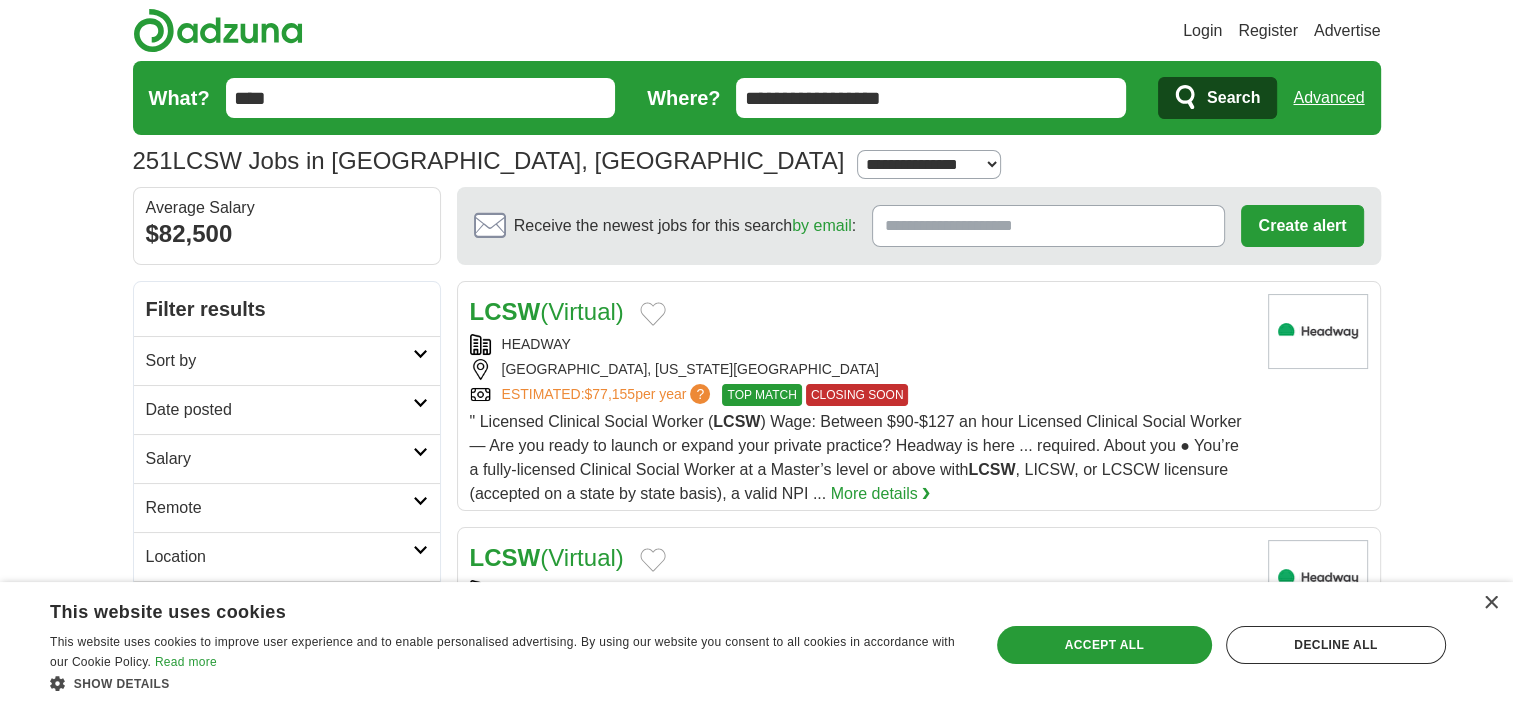 click at bounding box center (420, 501) 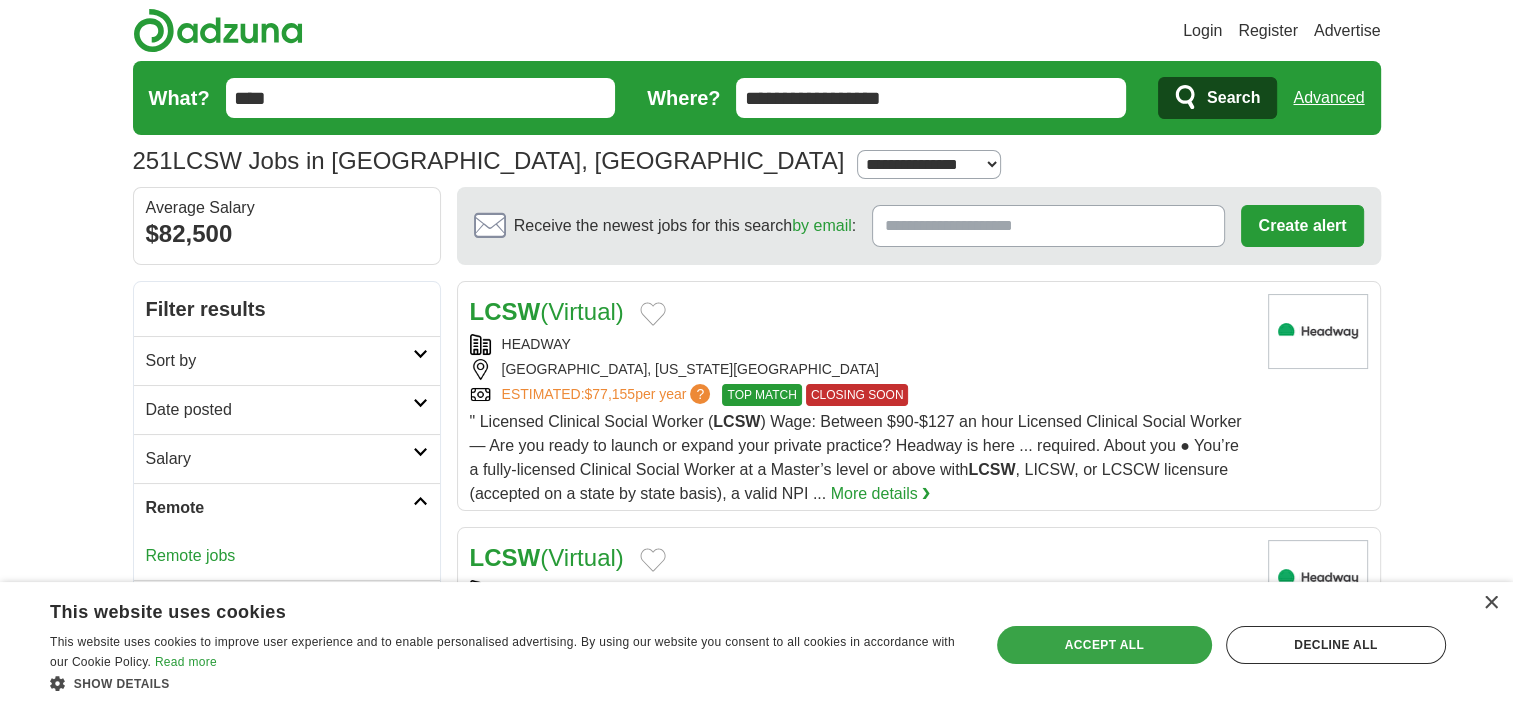 click on "Accept all" at bounding box center [1104, 645] 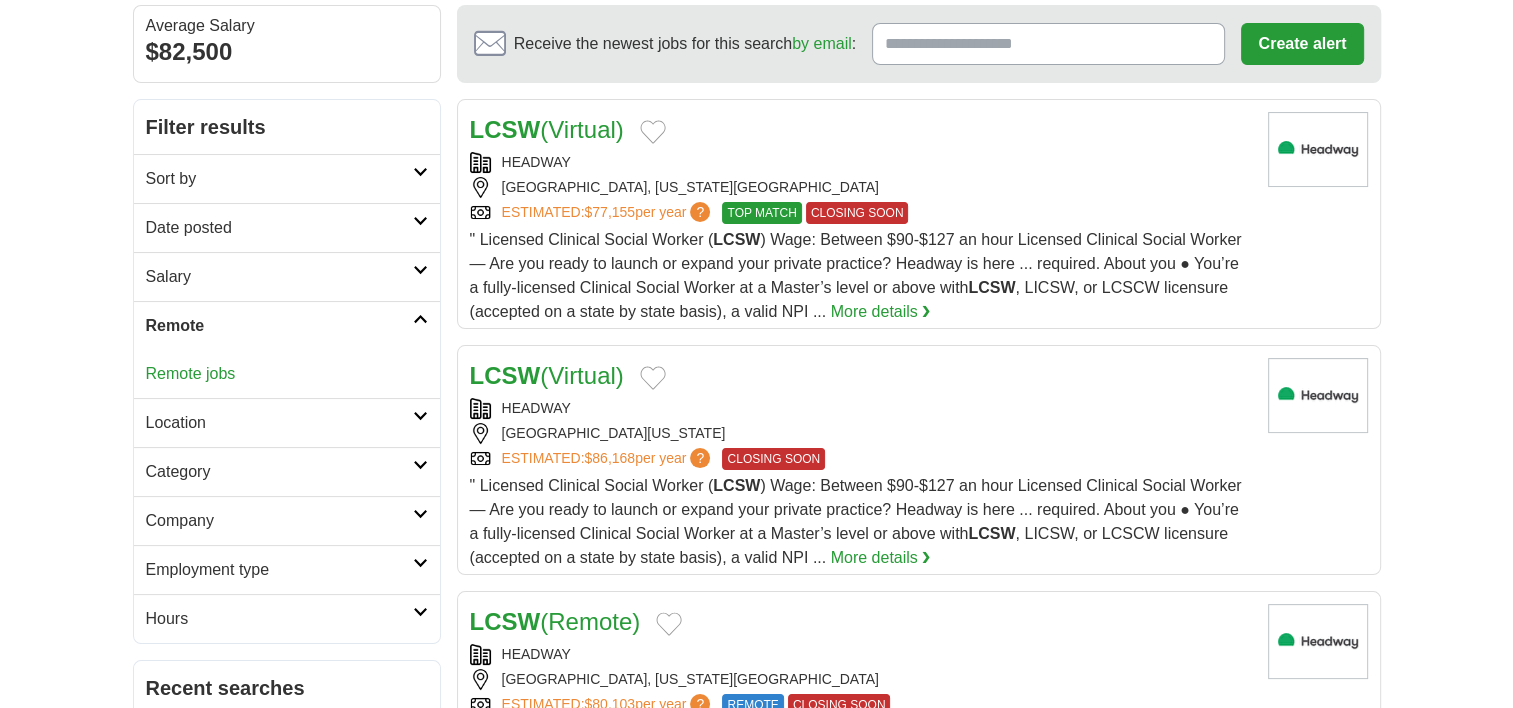 scroll, scrollTop: 200, scrollLeft: 0, axis: vertical 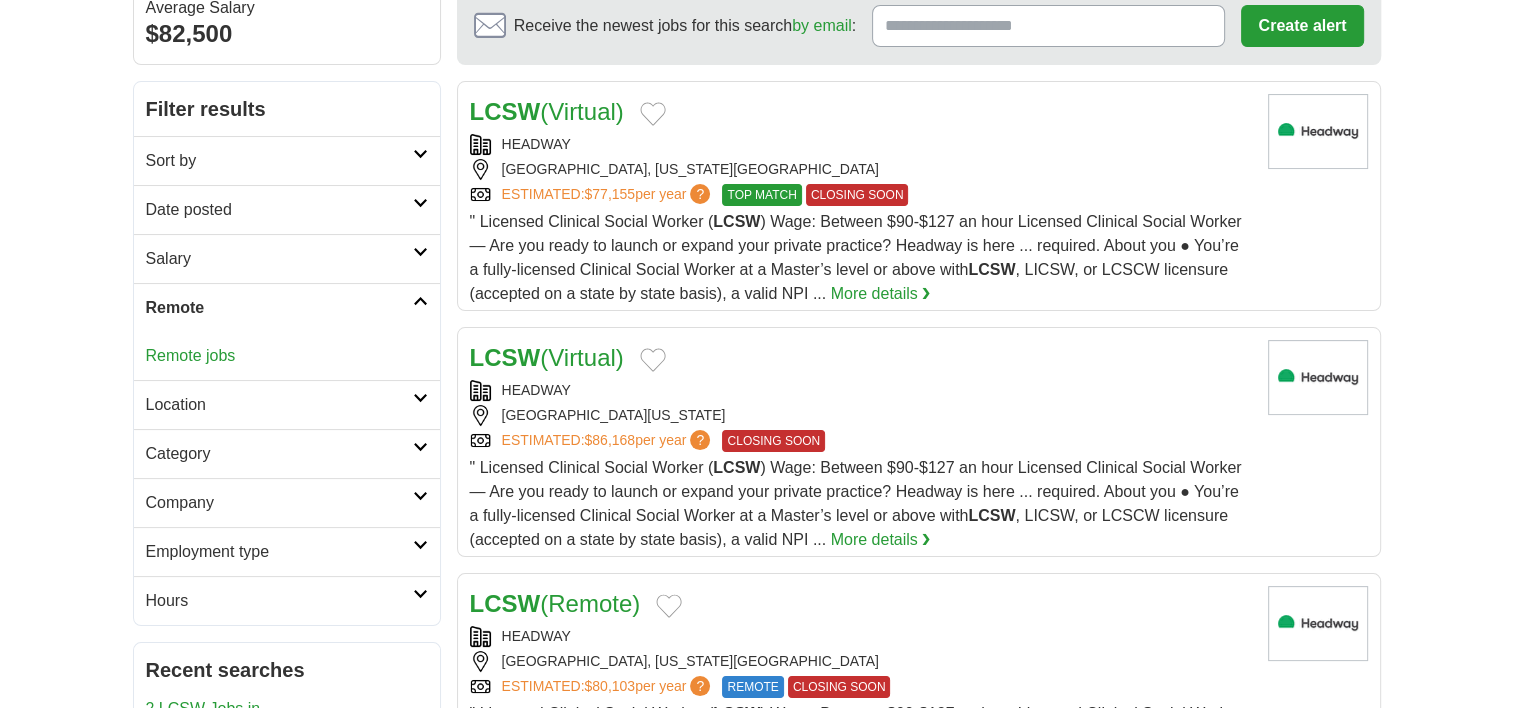 click at bounding box center [420, 398] 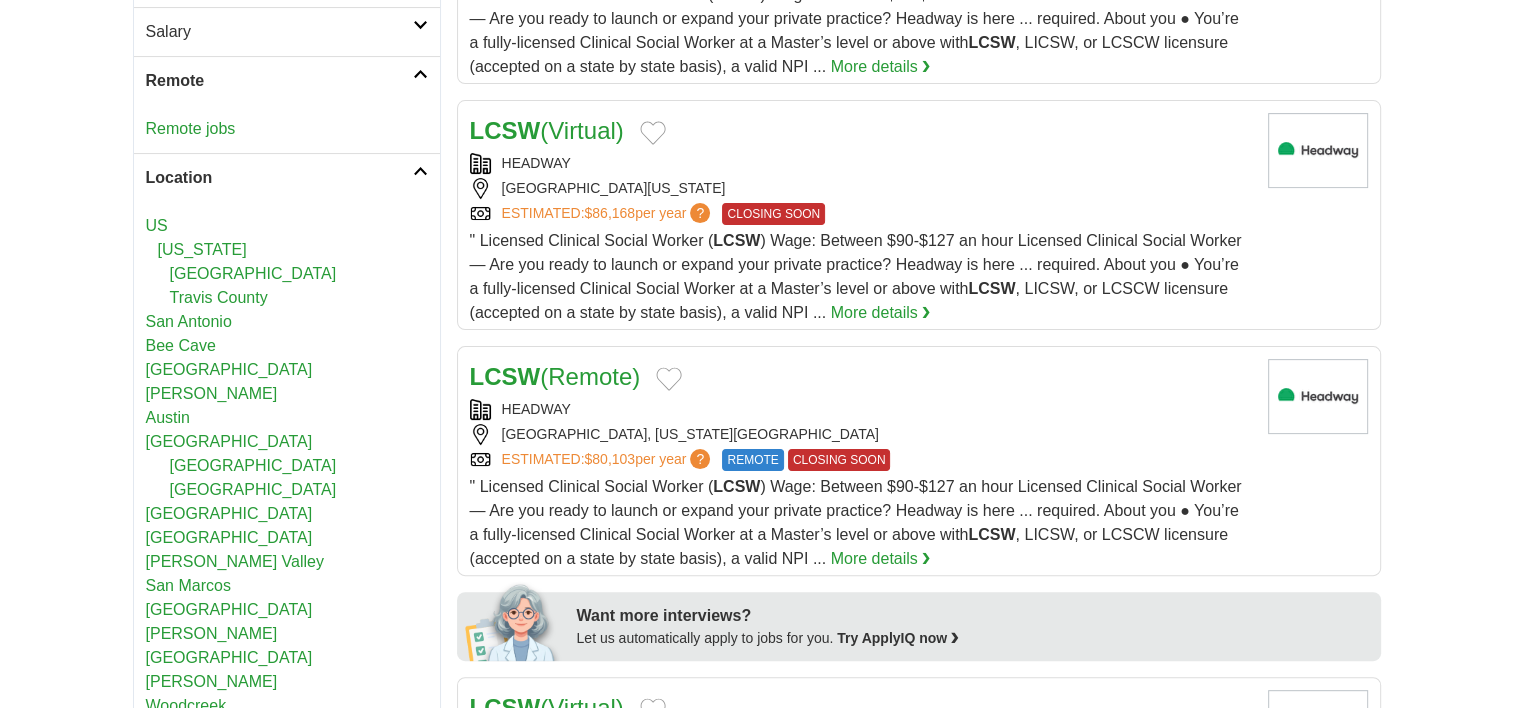 scroll, scrollTop: 467, scrollLeft: 0, axis: vertical 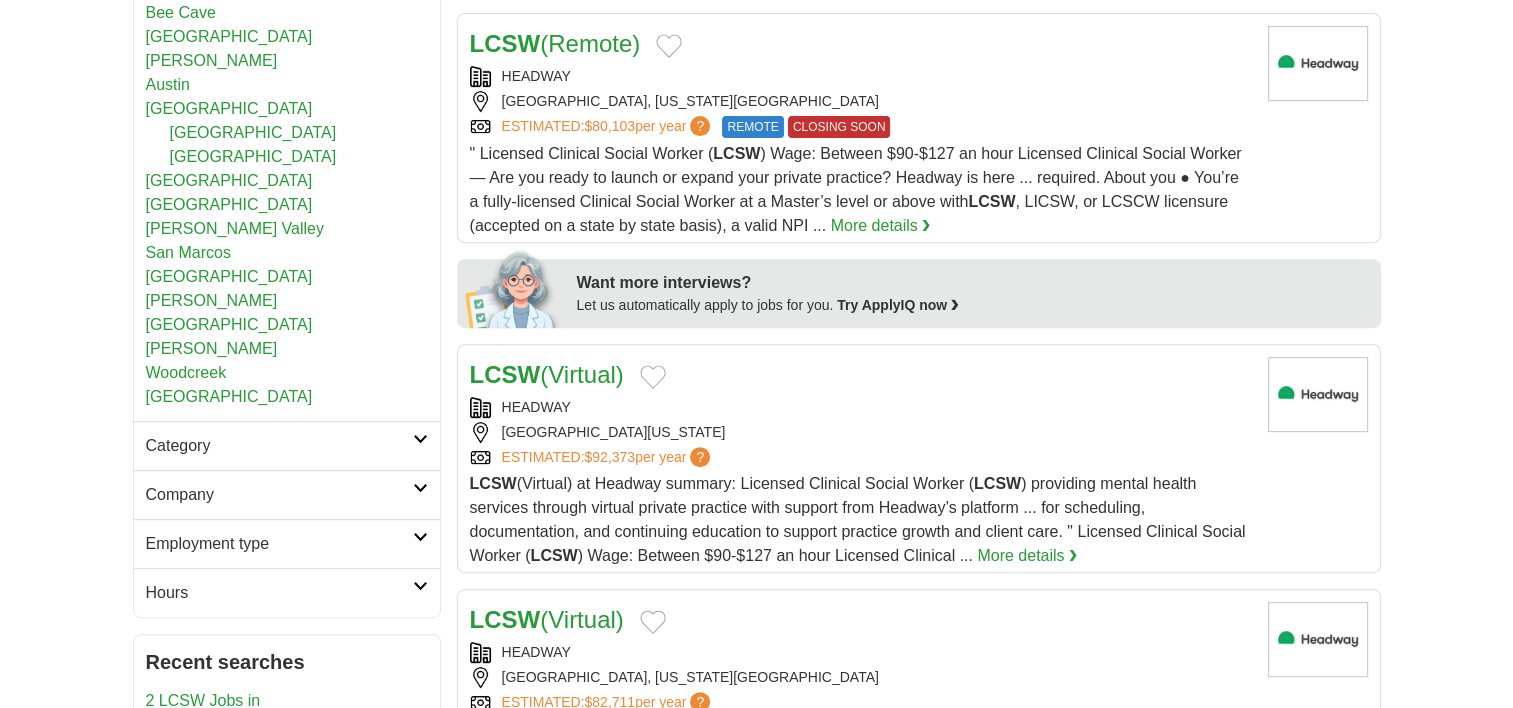 click at bounding box center (420, 537) 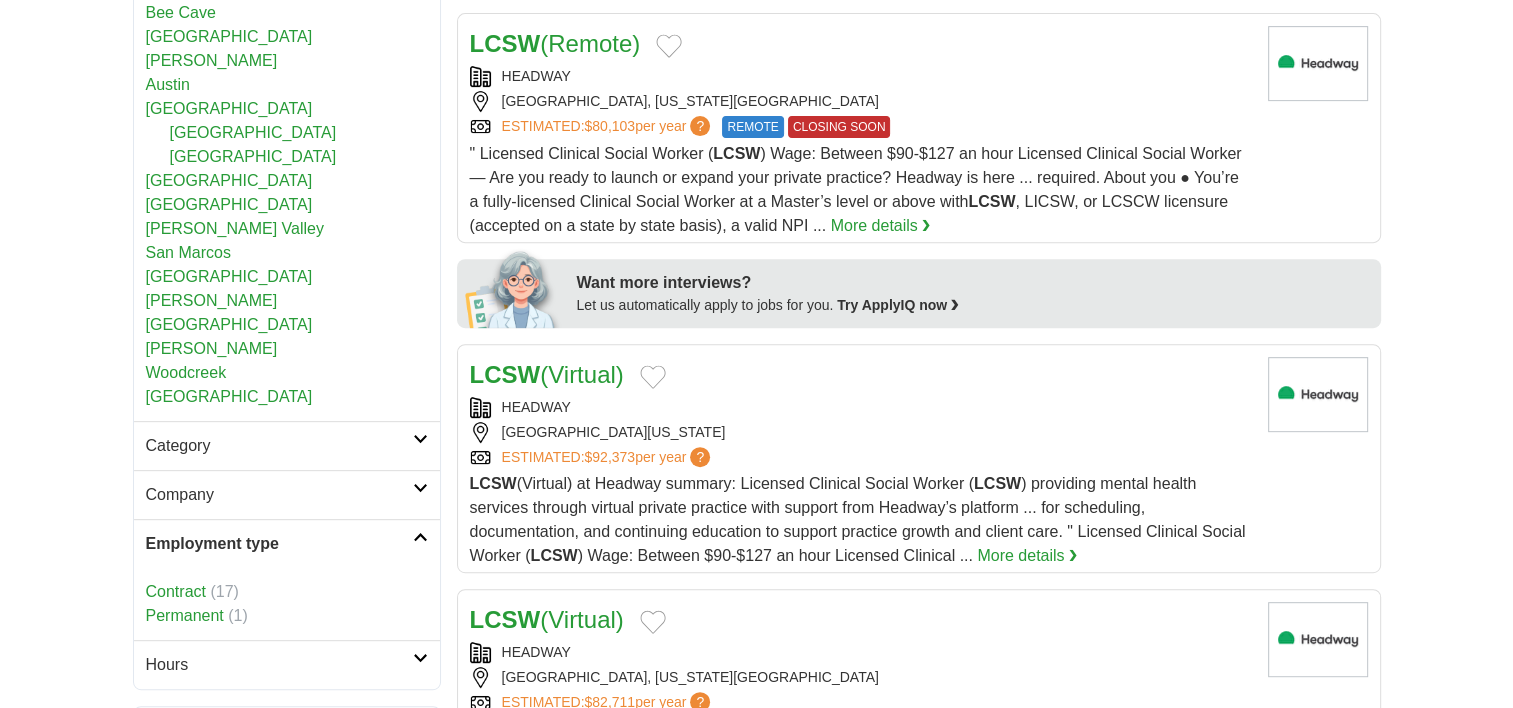 click on "Employment type" at bounding box center [287, 543] 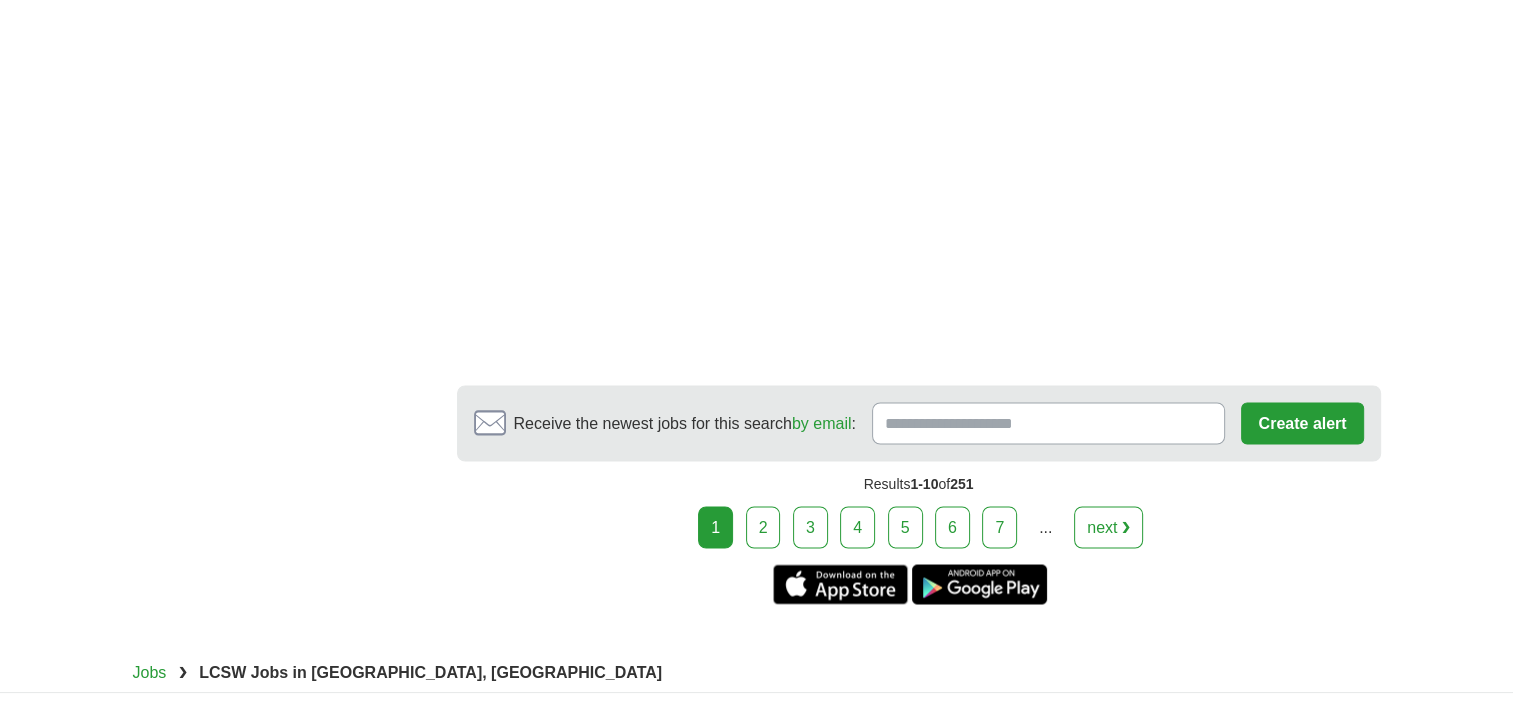 scroll, scrollTop: 3436, scrollLeft: 0, axis: vertical 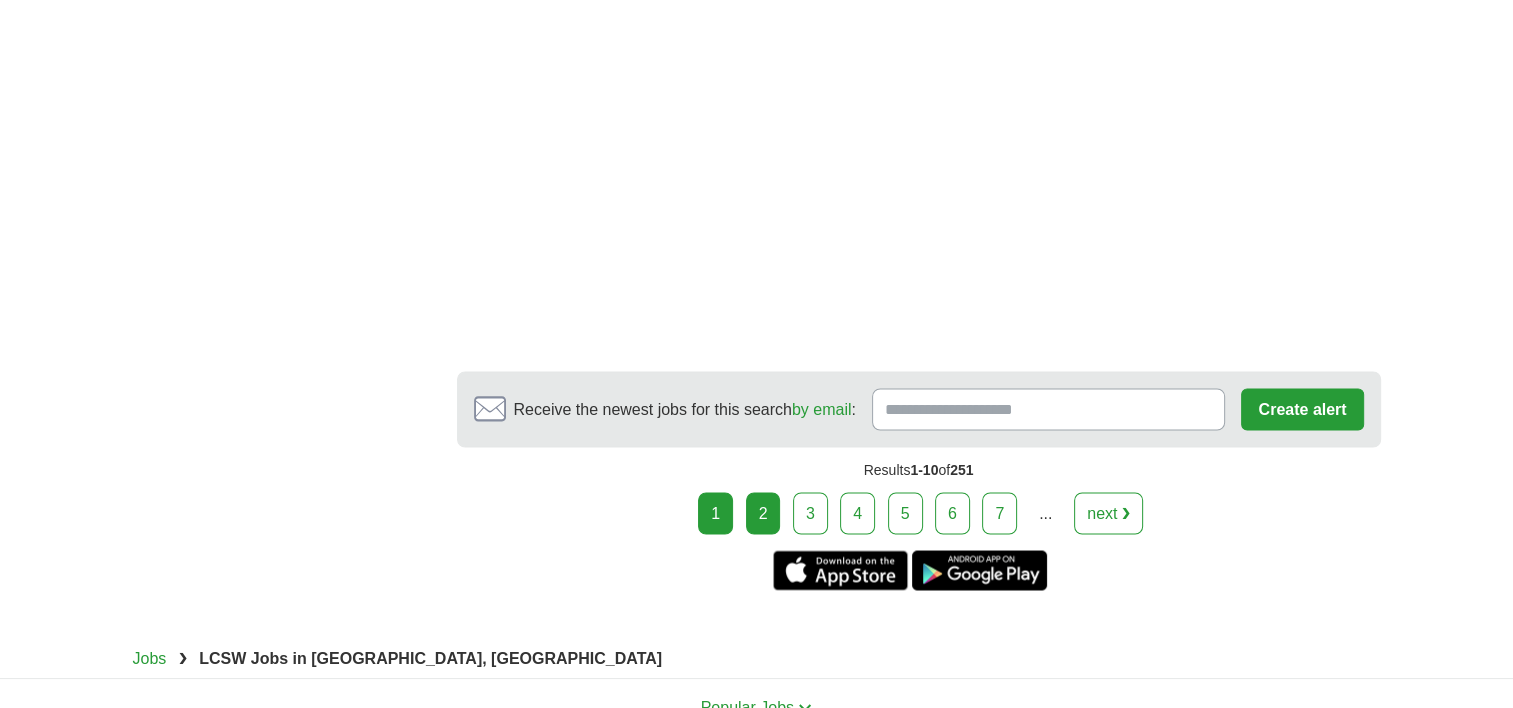 click on "2" at bounding box center (763, 513) 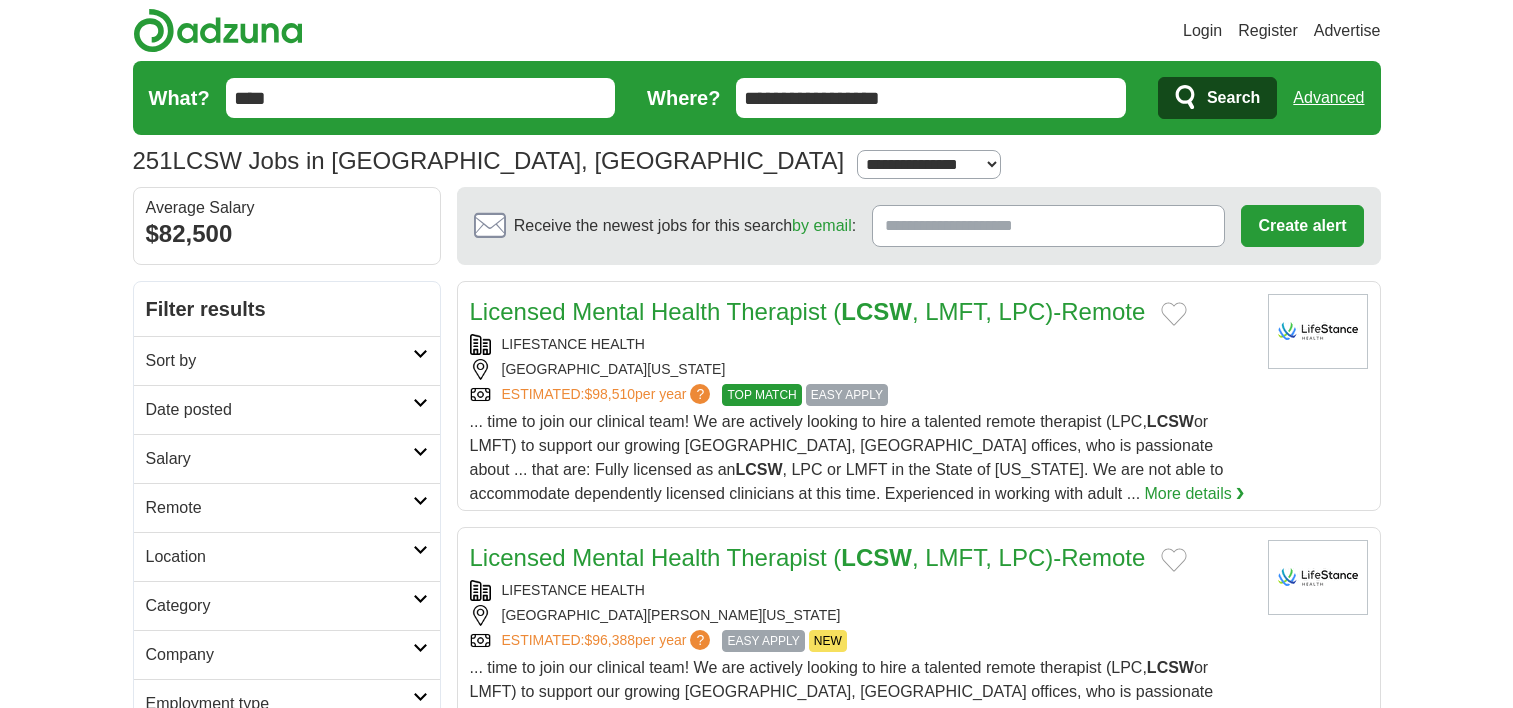 scroll, scrollTop: 0, scrollLeft: 0, axis: both 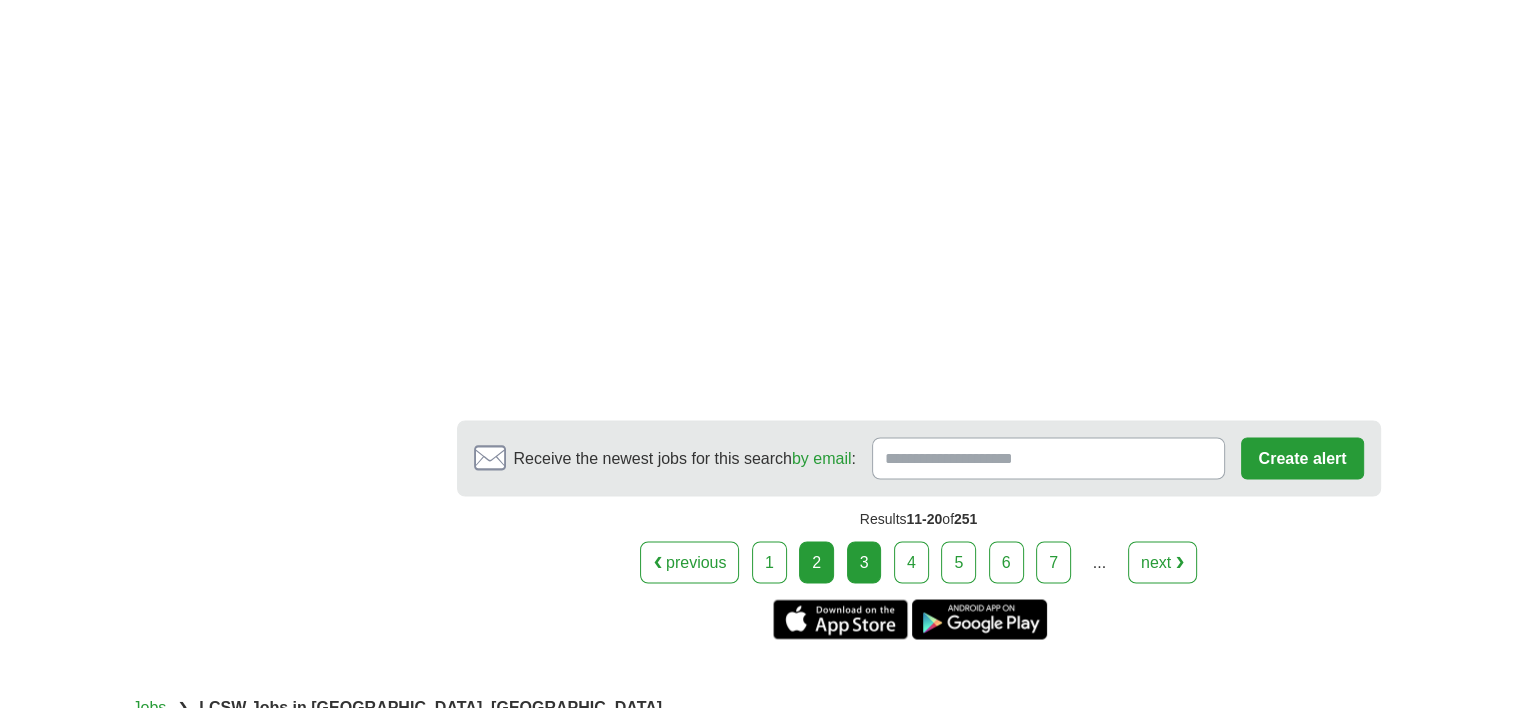 click on "3" at bounding box center [864, 562] 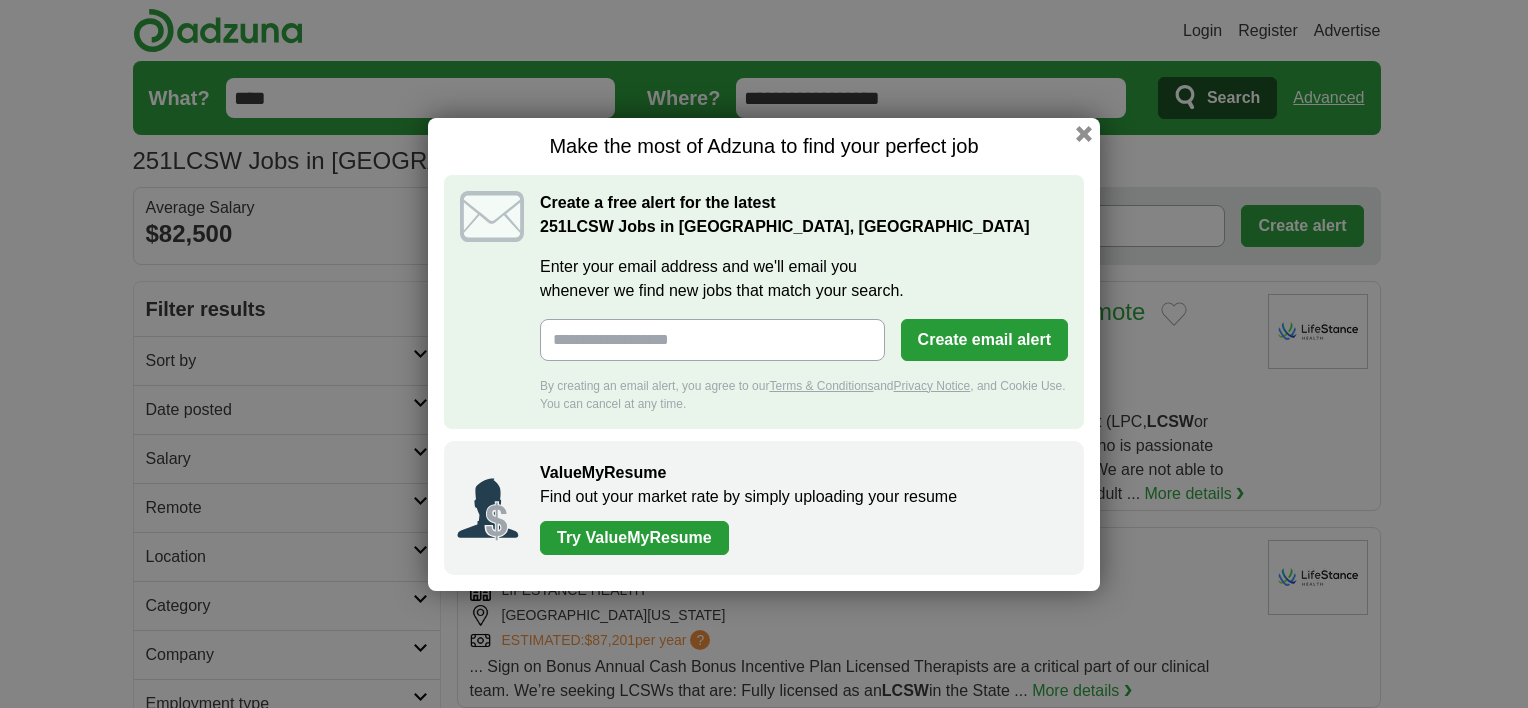 scroll, scrollTop: 0, scrollLeft: 0, axis: both 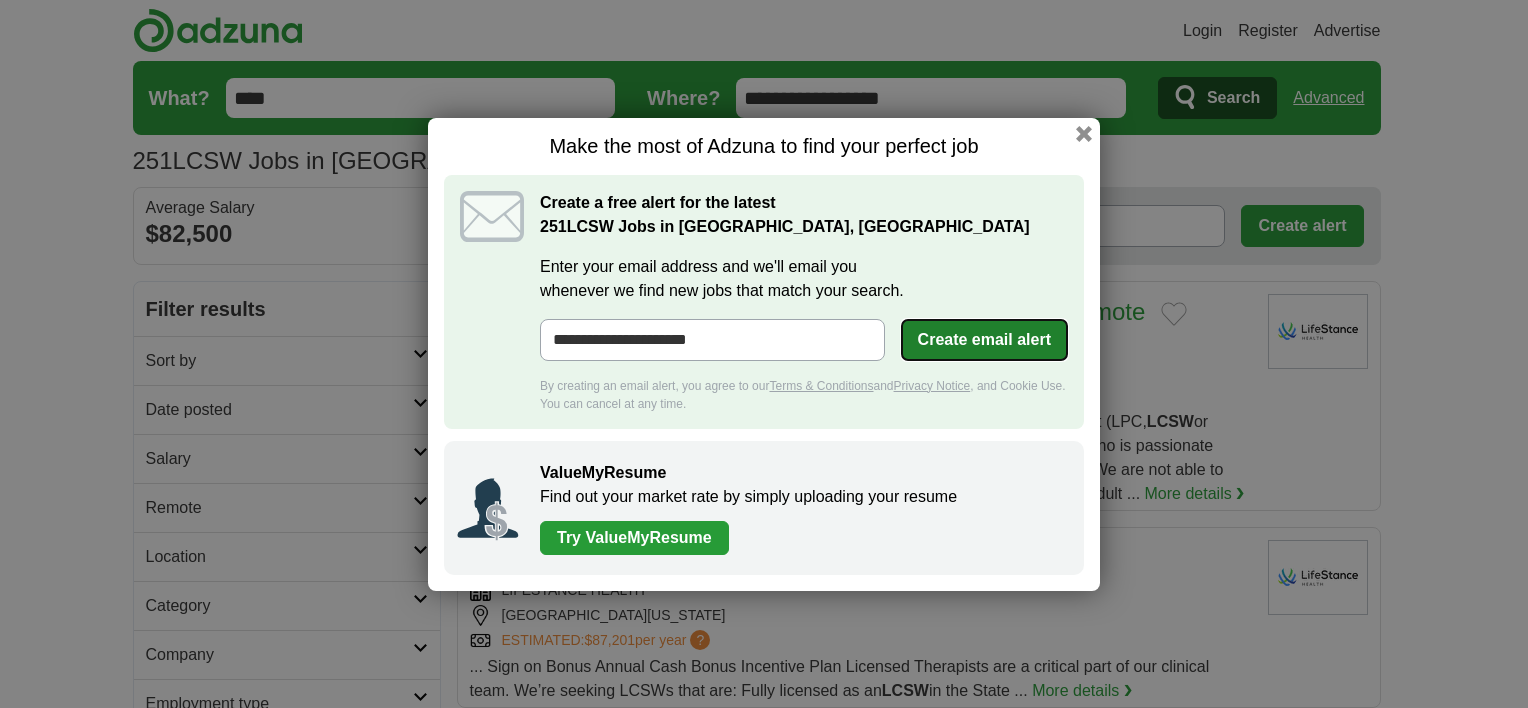 click on "Create email alert" at bounding box center [984, 340] 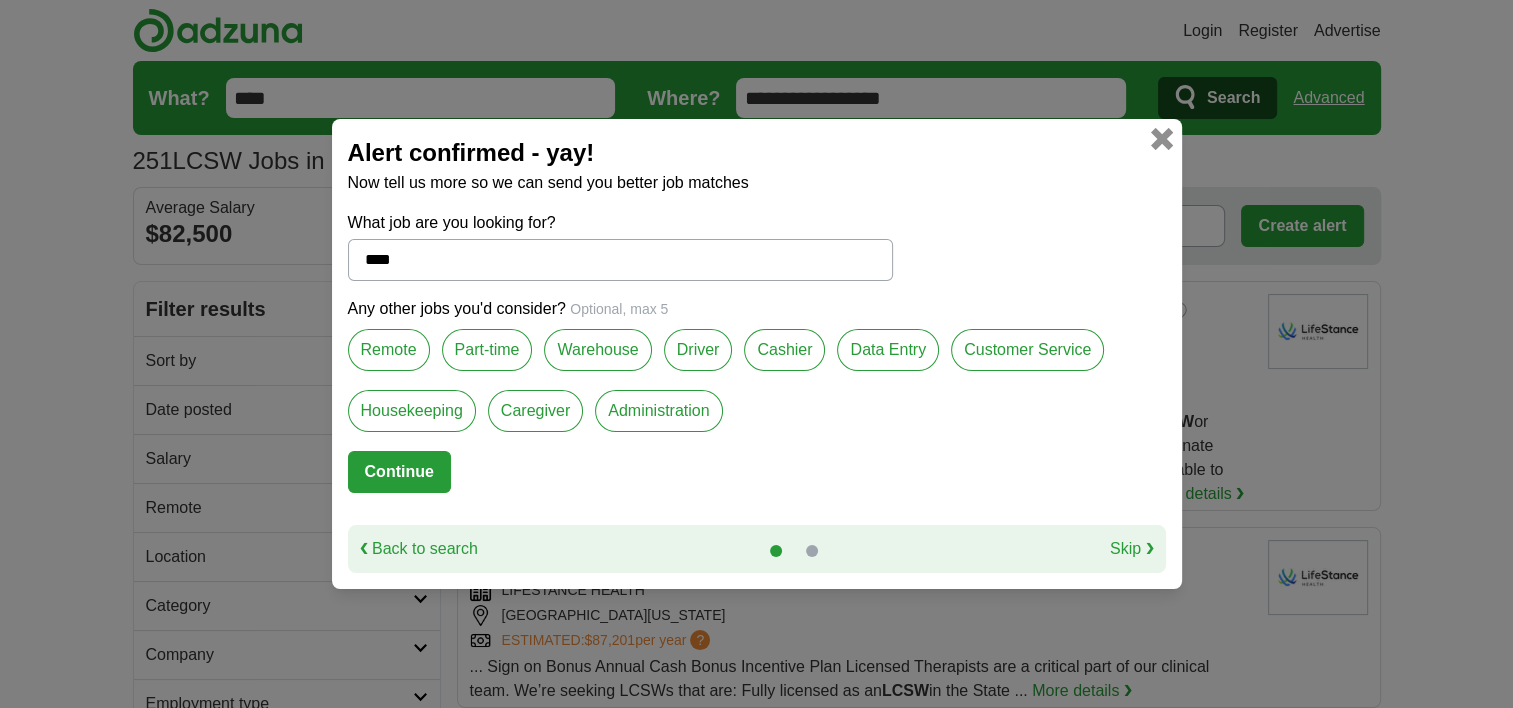 click at bounding box center (1161, 139) 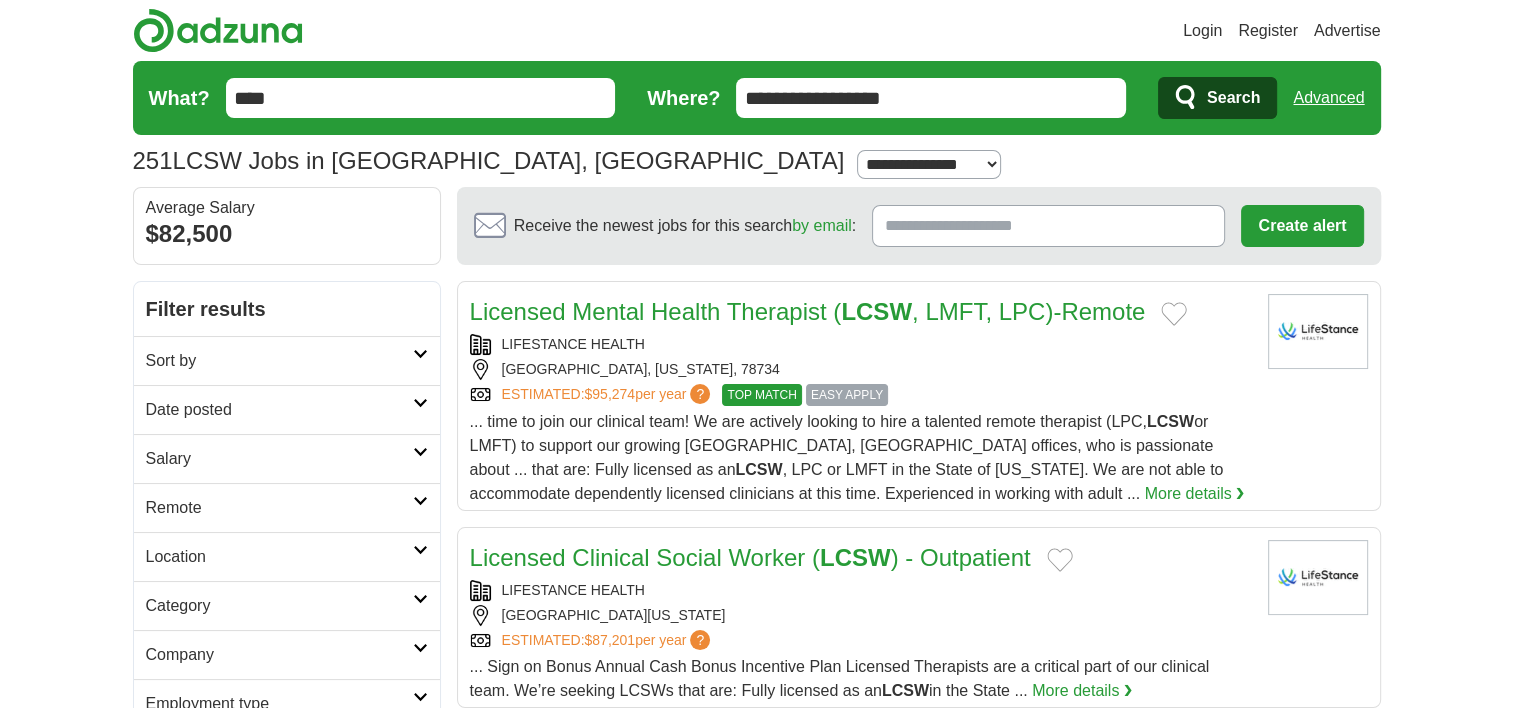 click at bounding box center [420, 354] 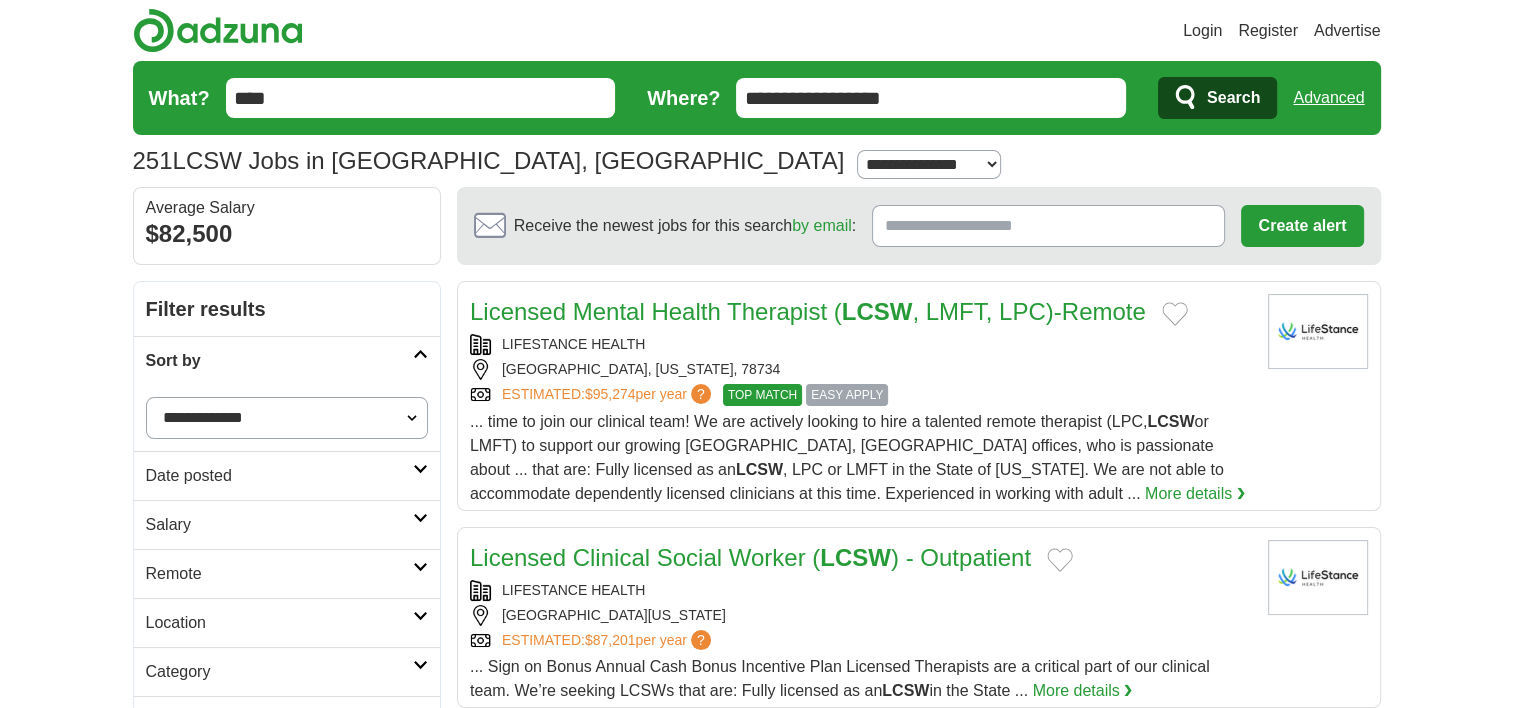 click at bounding box center (420, 354) 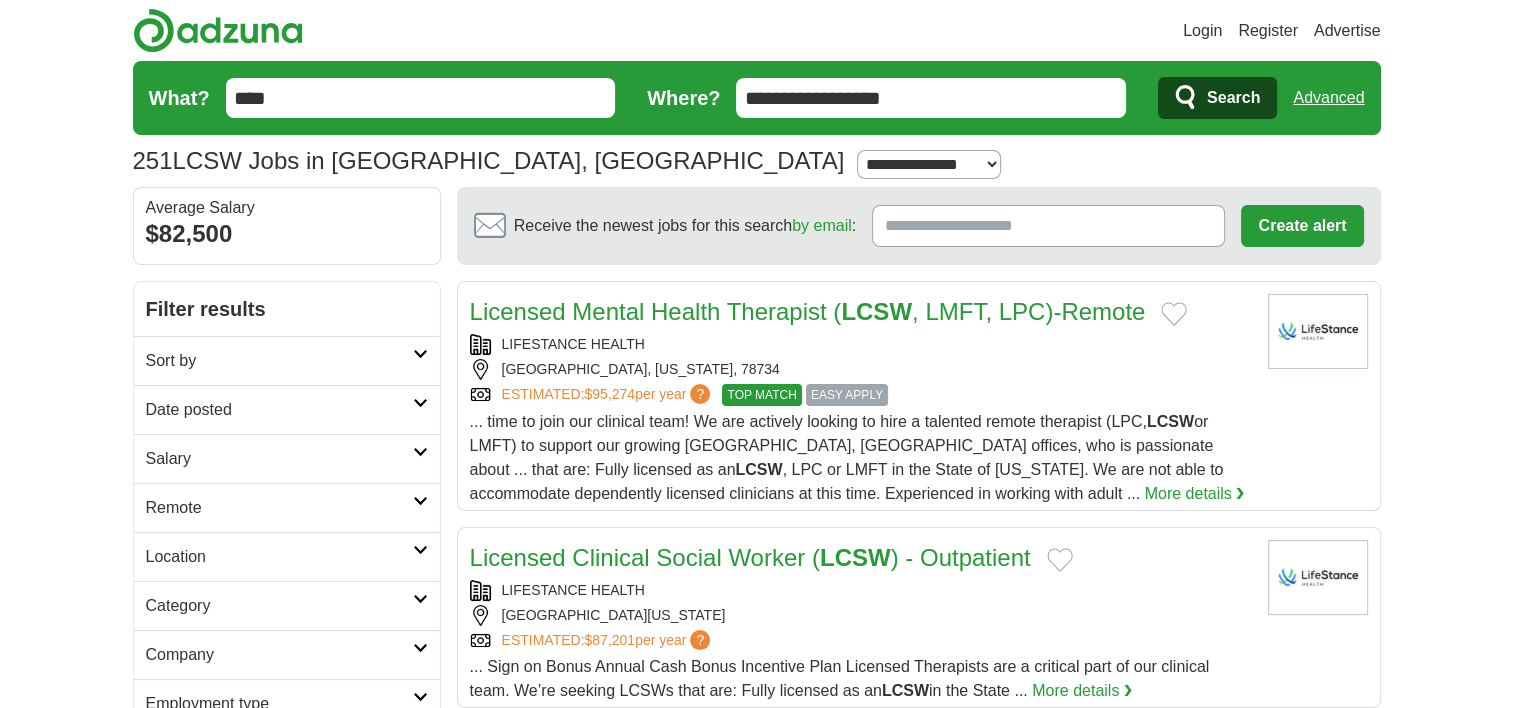click at bounding box center (420, 452) 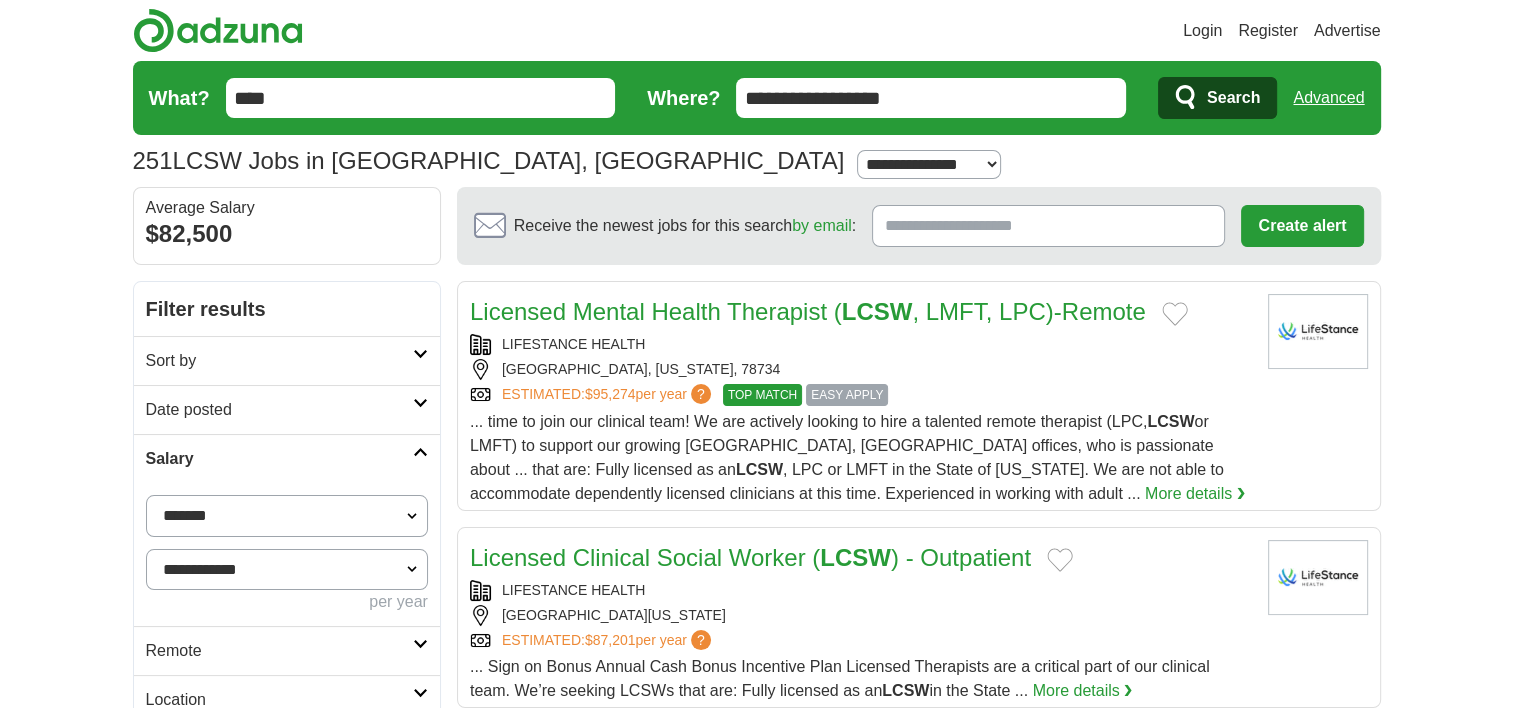 click on "Salary" at bounding box center [287, 458] 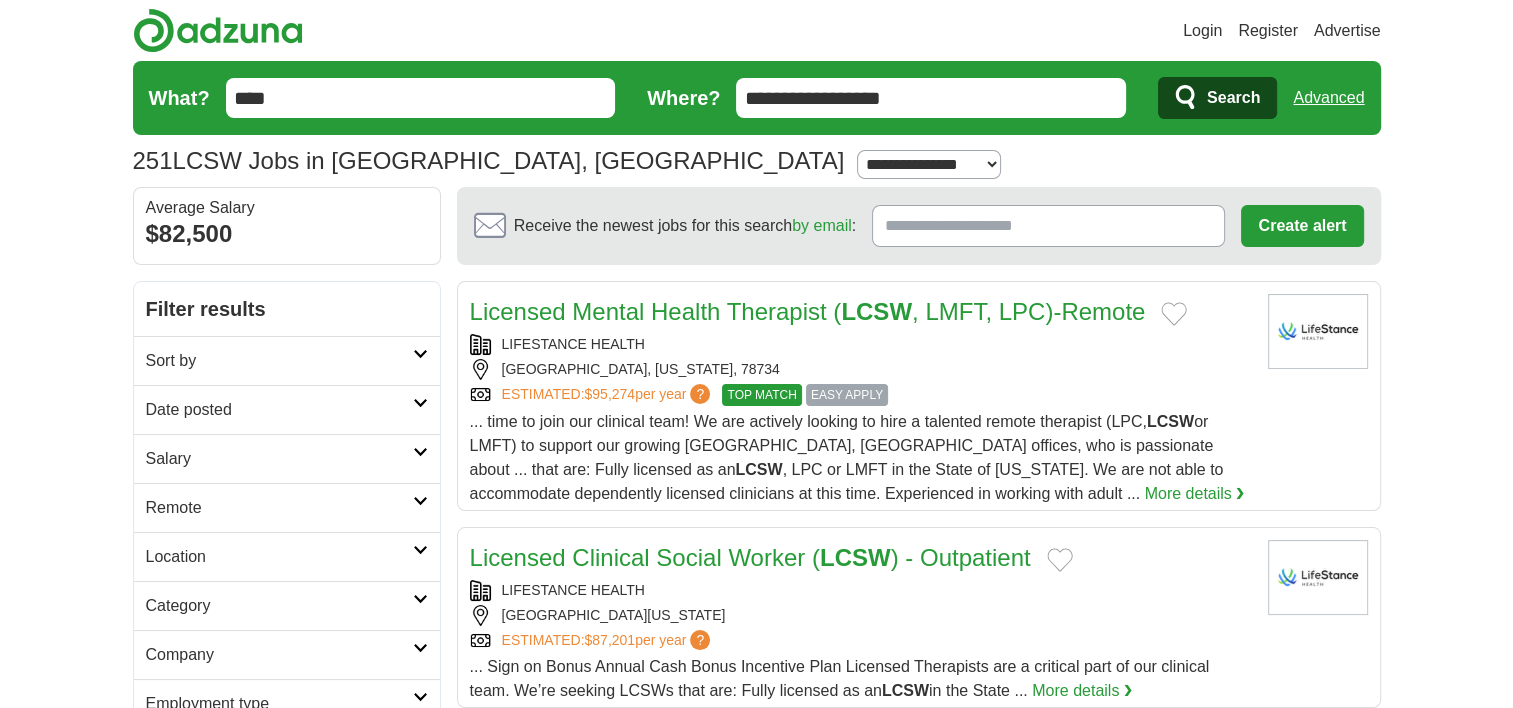 click on "Category" at bounding box center [287, 605] 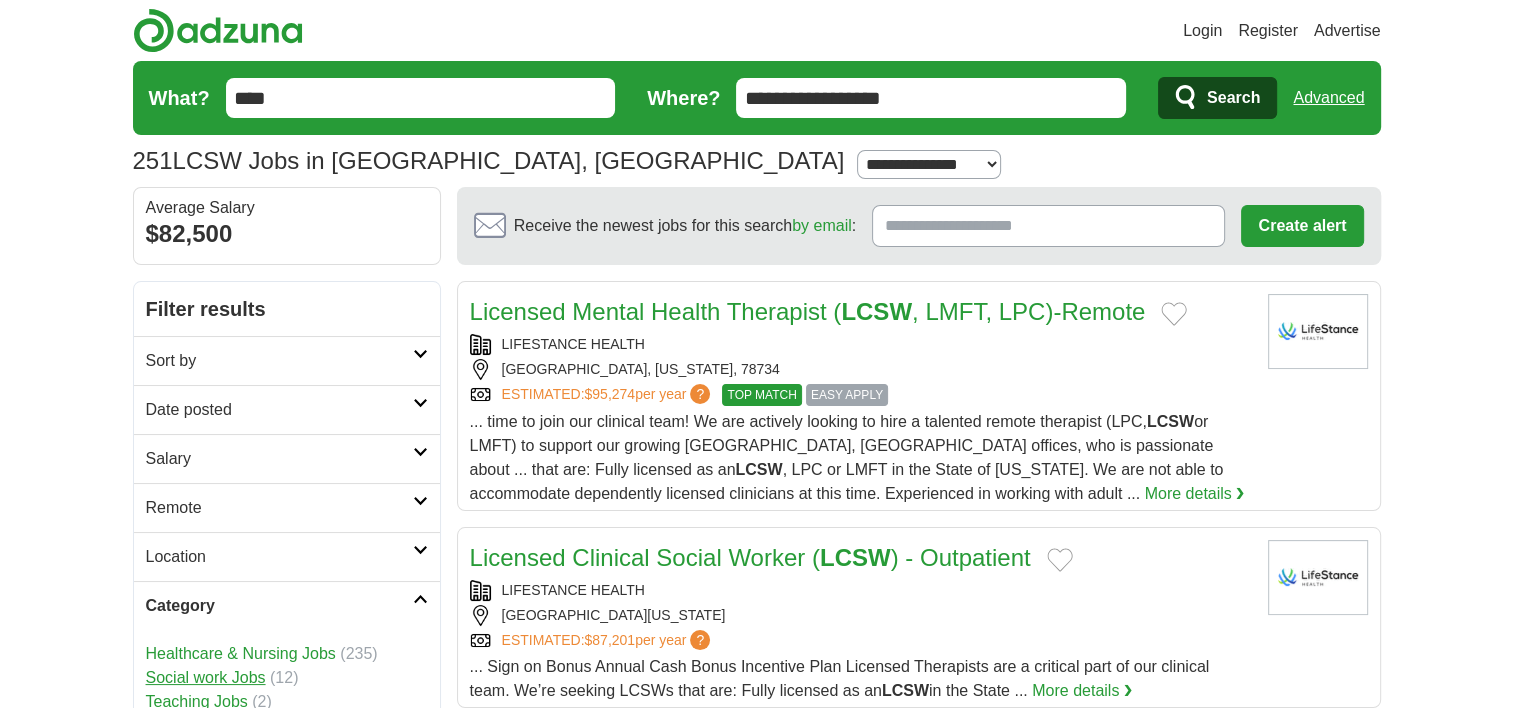 click on "Social work Jobs" at bounding box center (206, 677) 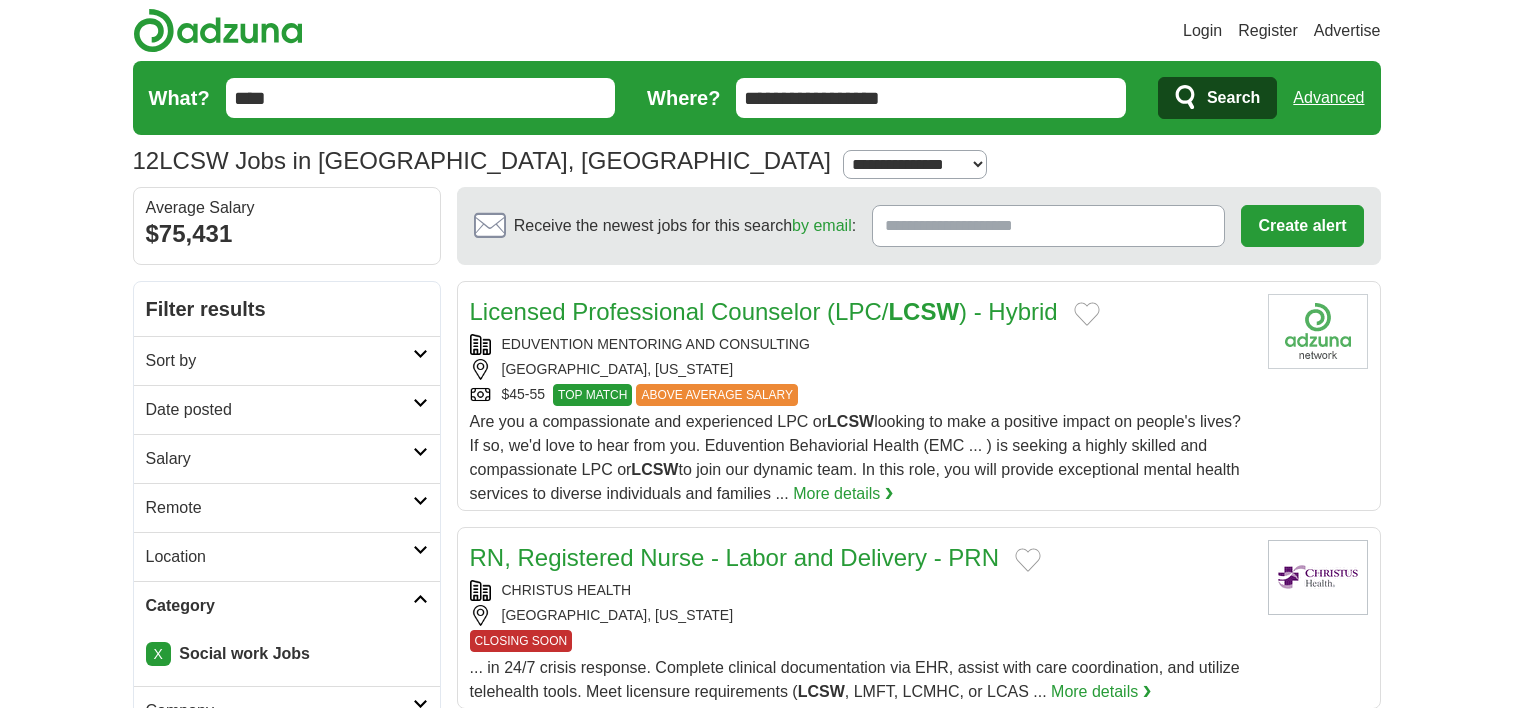scroll, scrollTop: 0, scrollLeft: 0, axis: both 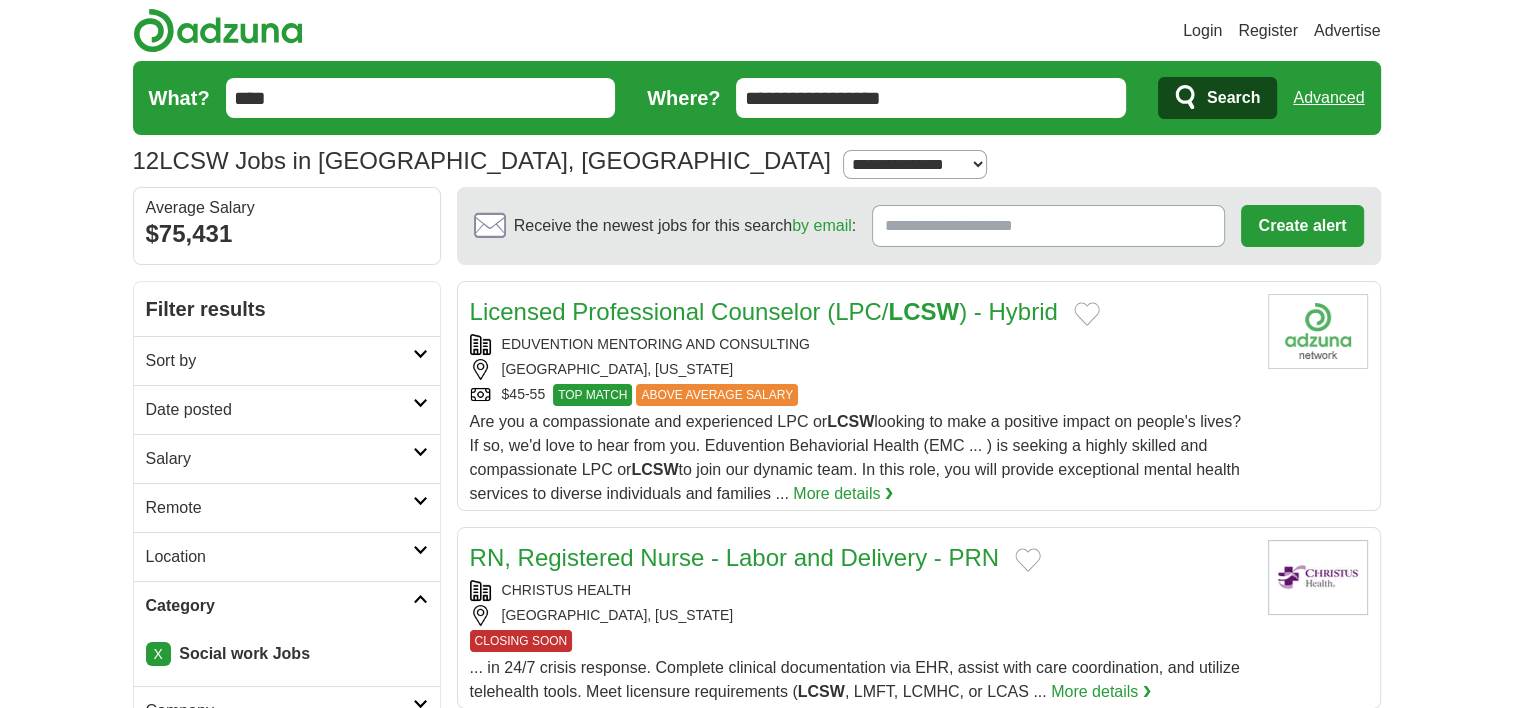click on "Login
Register
Advertise
12
LCSW Jobs in New Braunfels, TX
Salary
Salary
Select a salary range
Salary from
from $10,000
from $20,000
from $40,000
from $60,000
from $80,000
from $100,000
per year
US" at bounding box center (756, 1631) 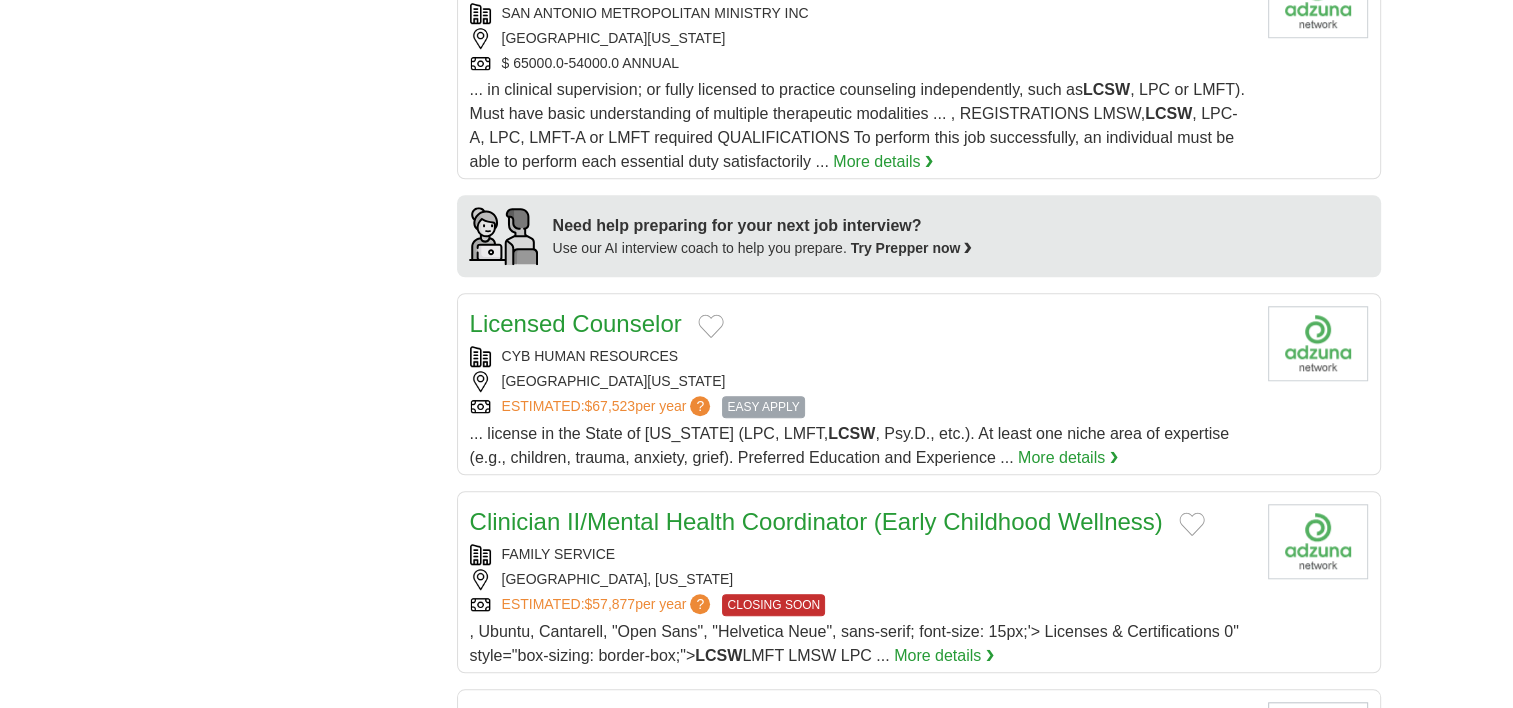 scroll, scrollTop: 1718, scrollLeft: 0, axis: vertical 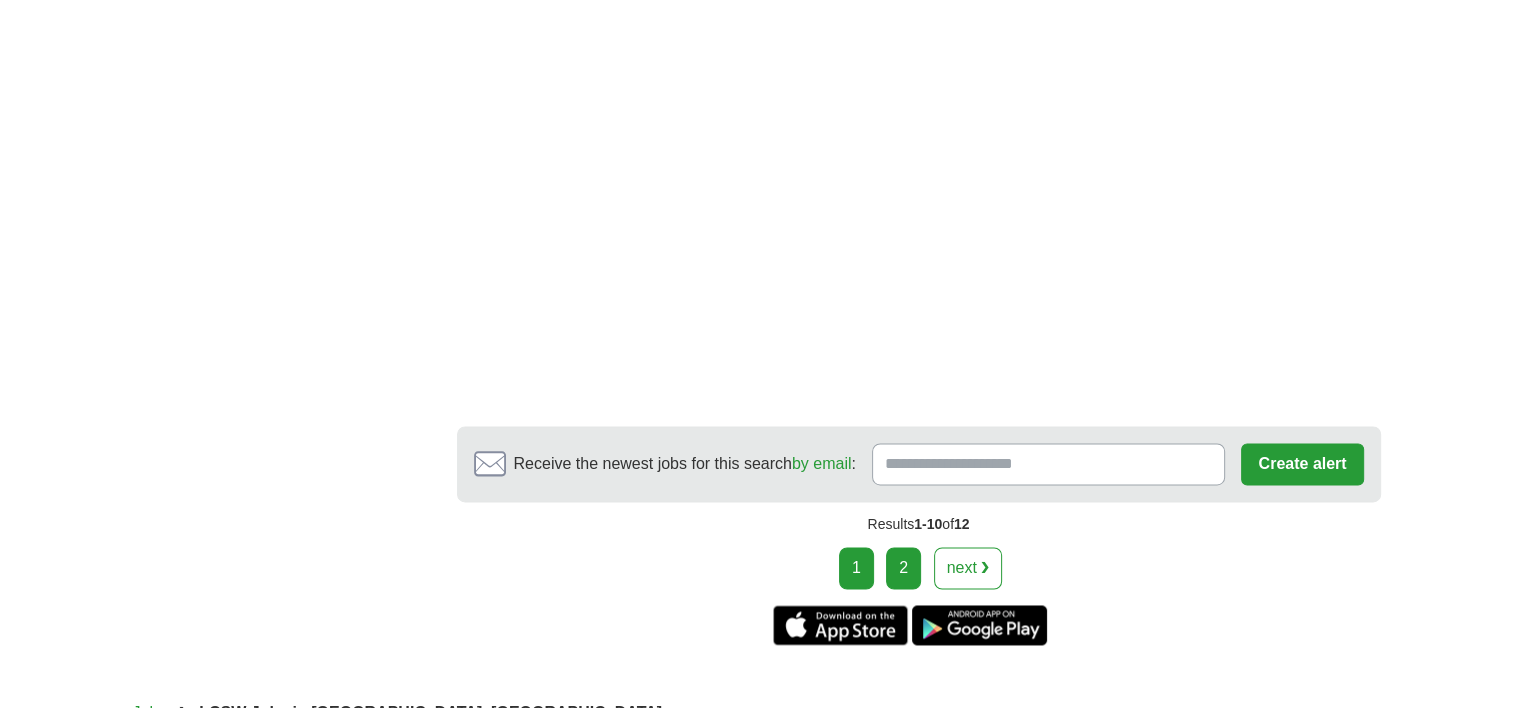 click on "2" at bounding box center [903, 568] 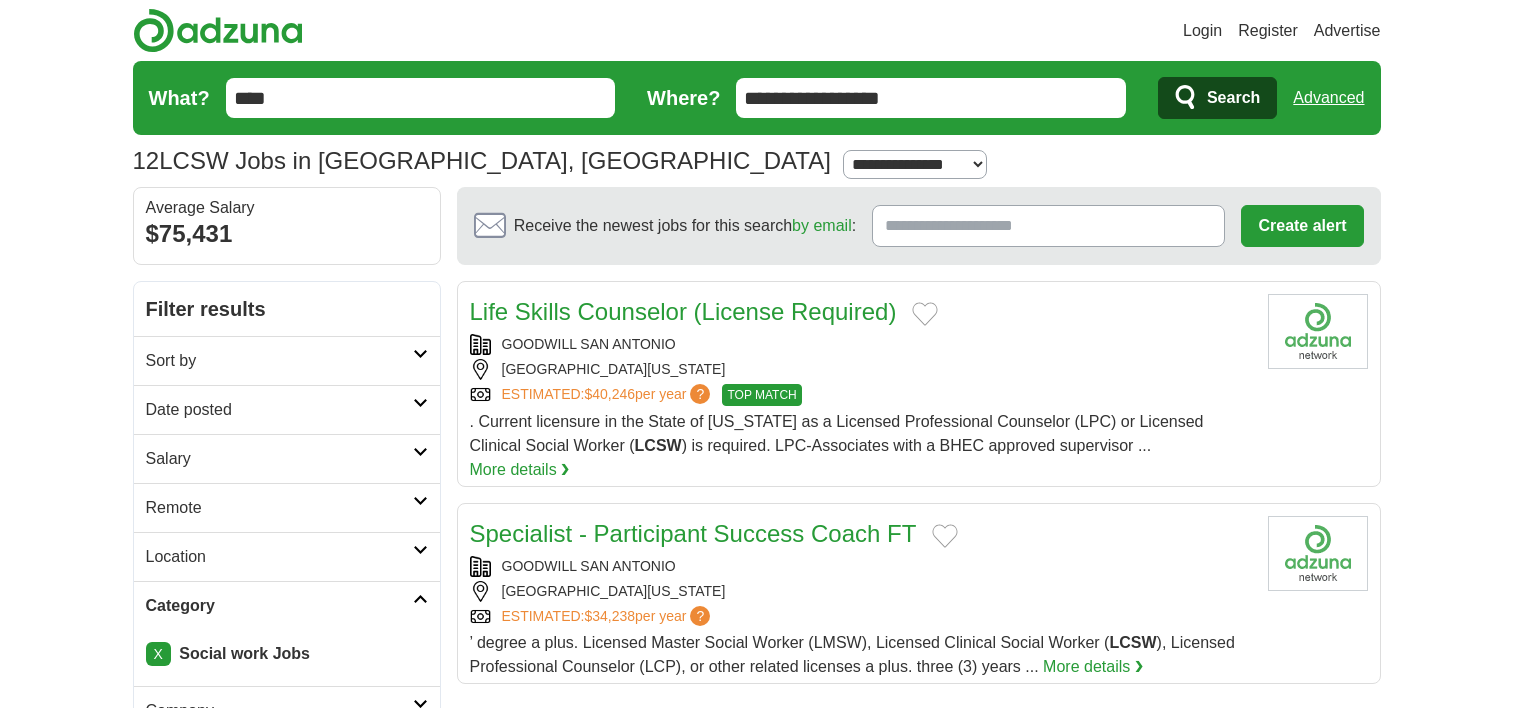 scroll, scrollTop: 0, scrollLeft: 0, axis: both 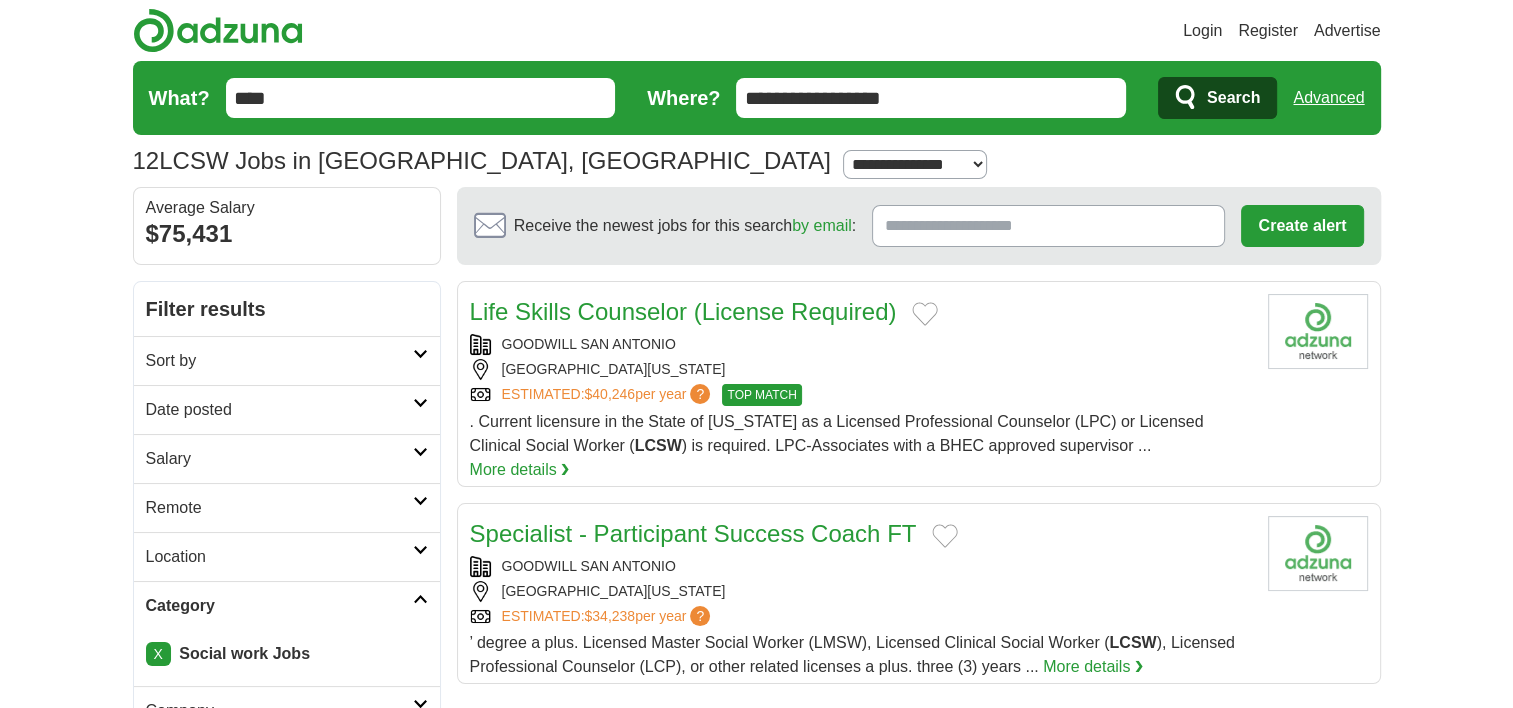 click on "****" at bounding box center (421, 98) 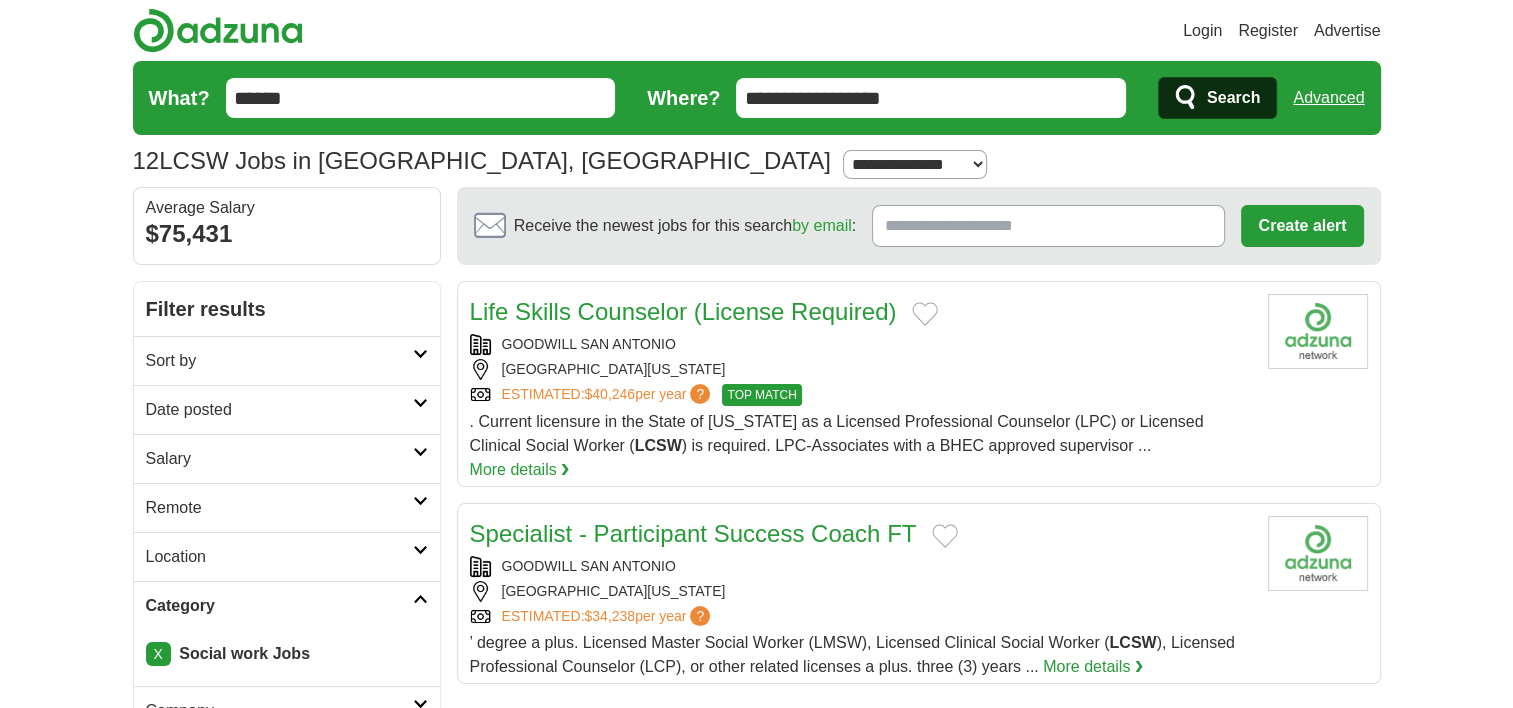 type on "******" 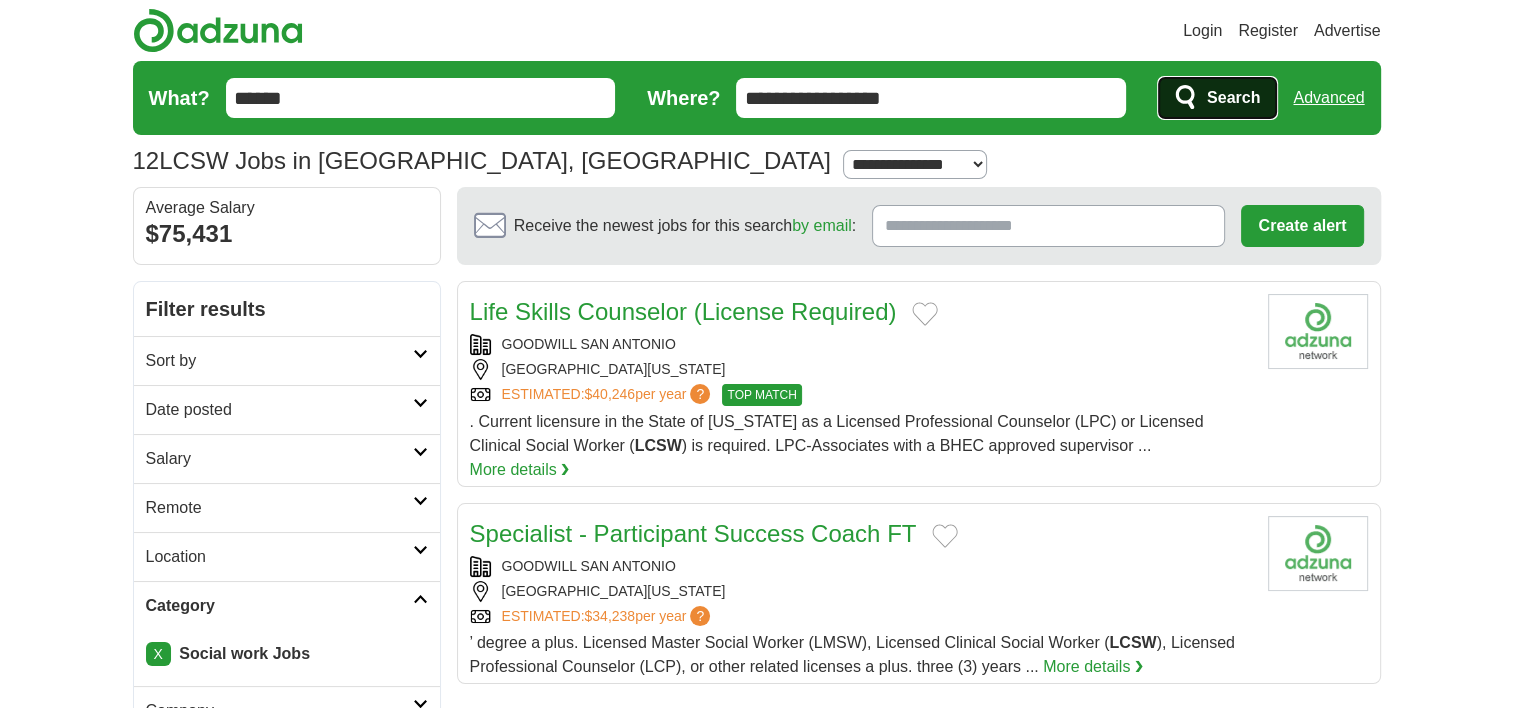 click 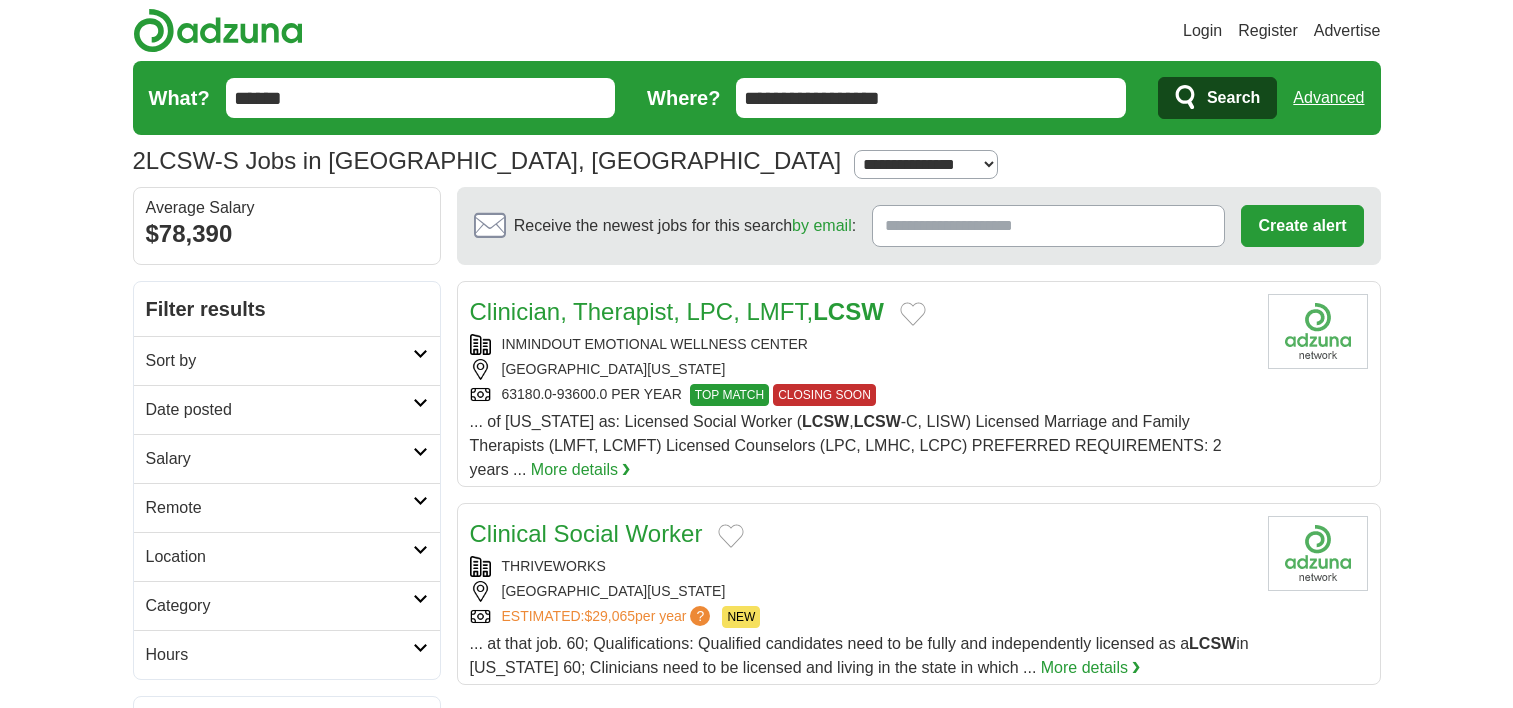 scroll, scrollTop: 0, scrollLeft: 0, axis: both 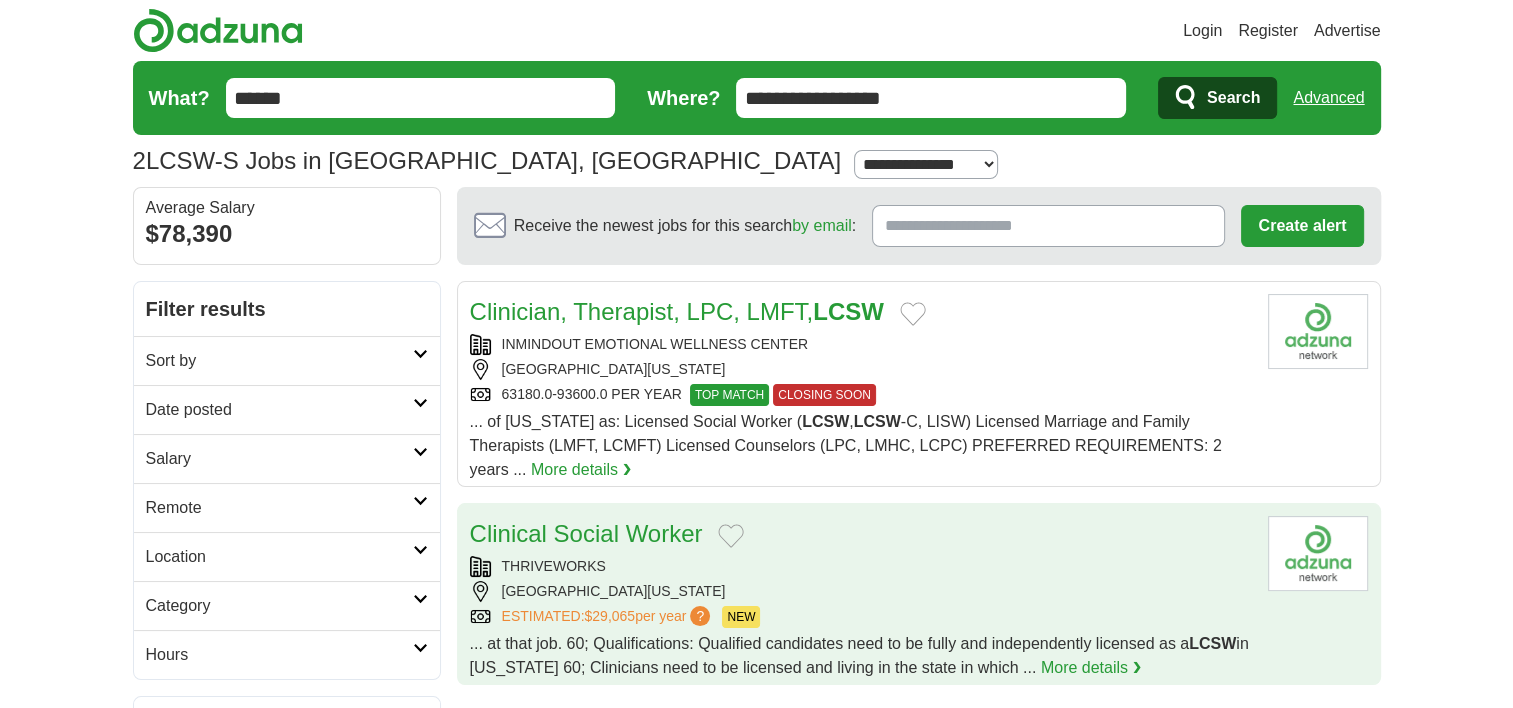 click on "THRIVEWORKS" at bounding box center [861, 566] 